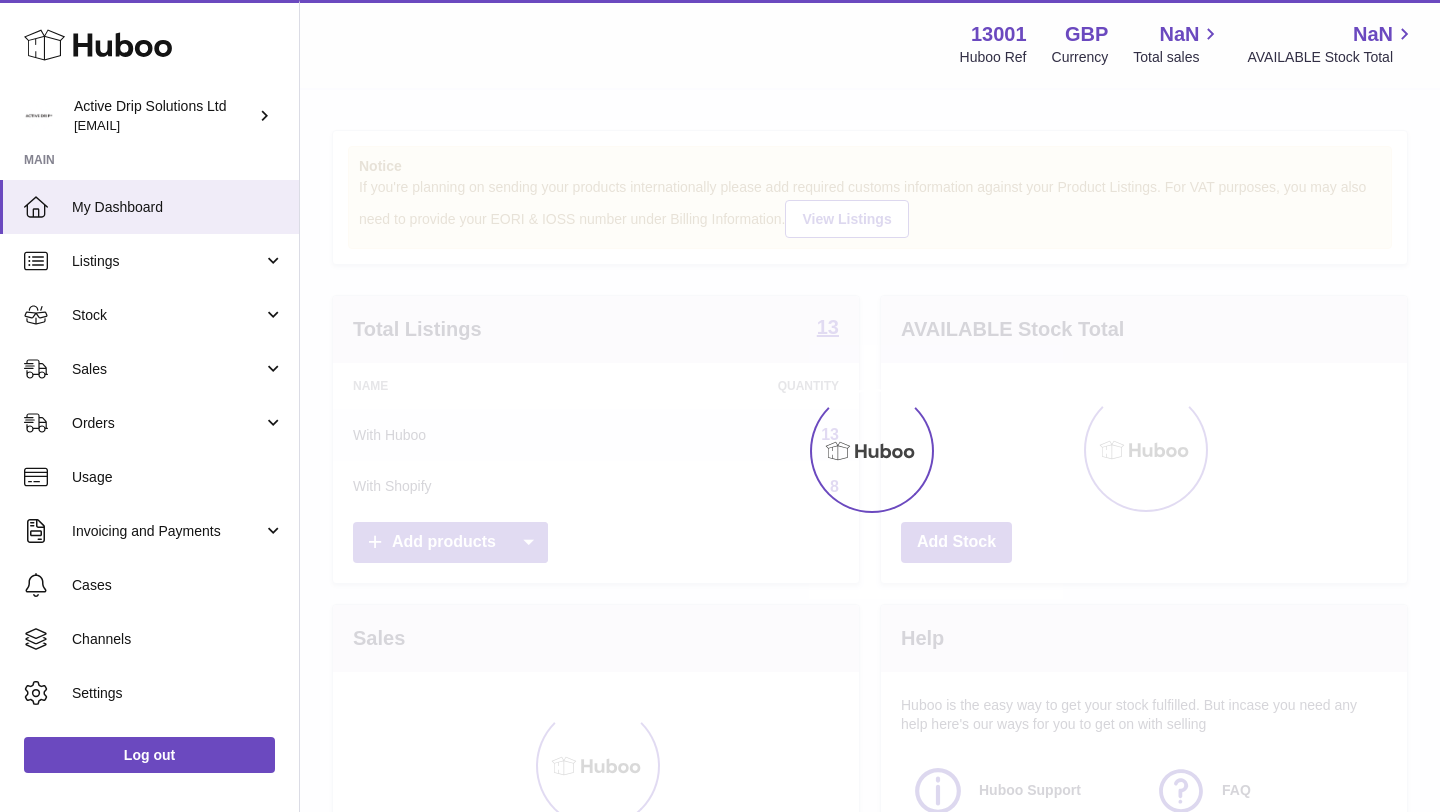 scroll, scrollTop: 0, scrollLeft: 0, axis: both 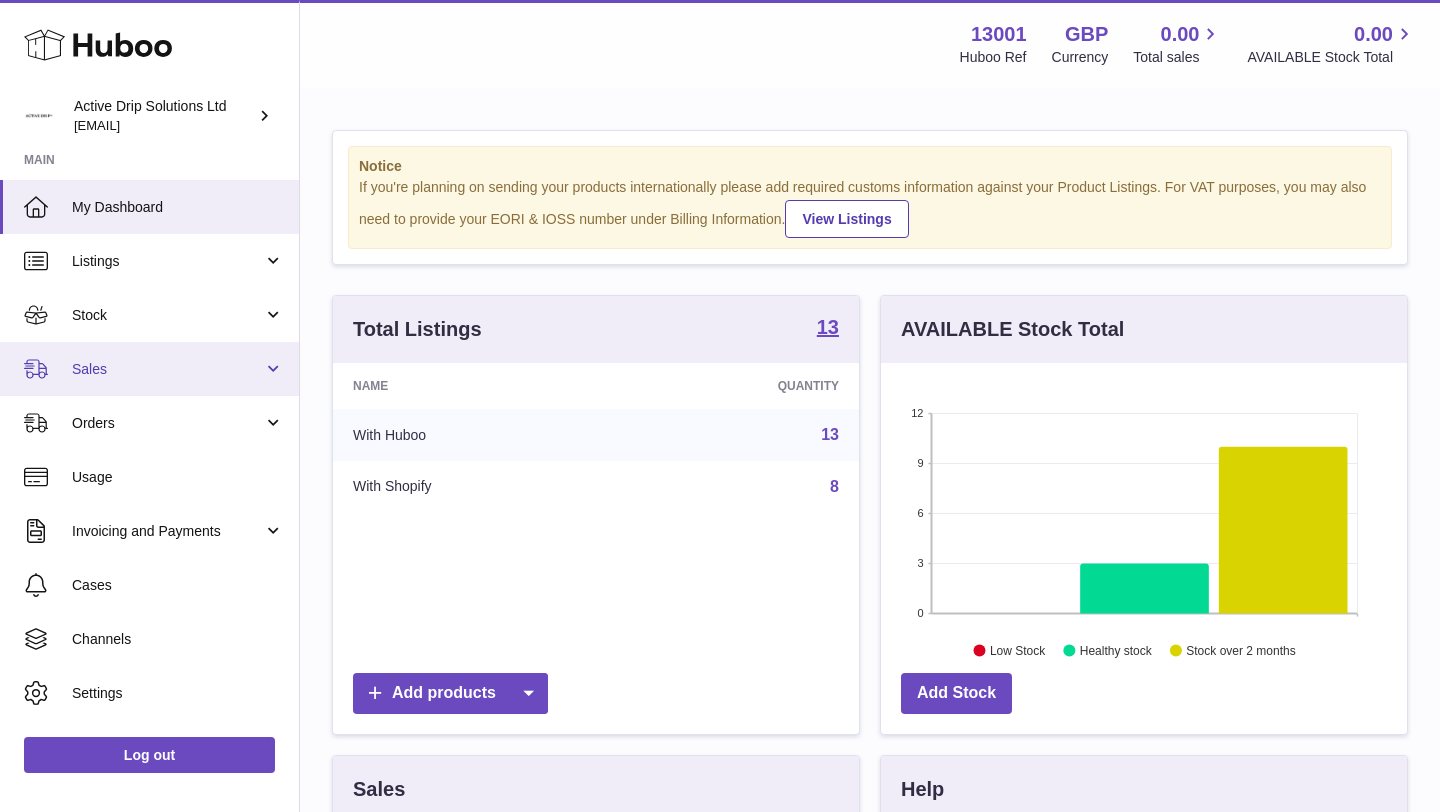 click on "Sales" at bounding box center (167, 369) 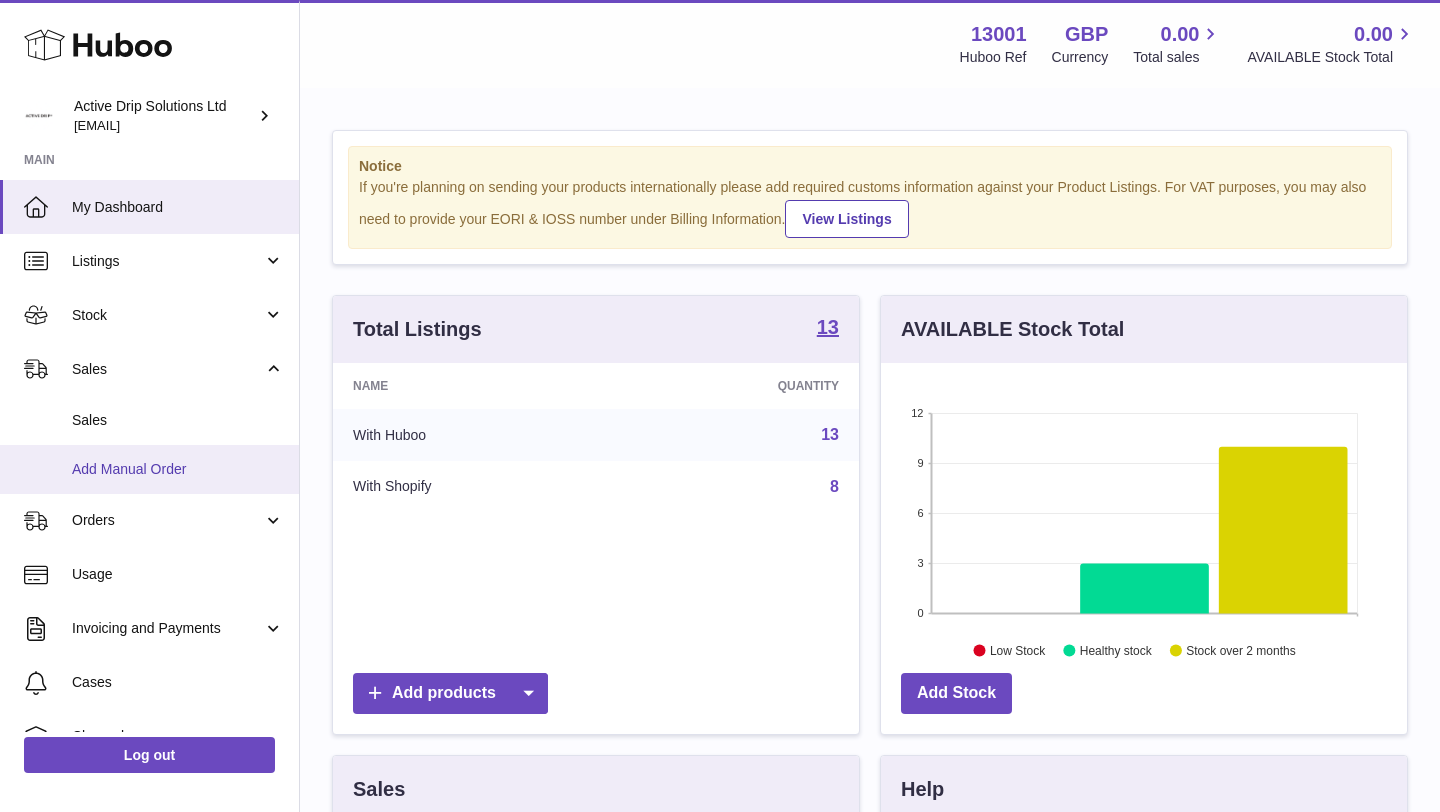 click on "Add Manual Order" at bounding box center [178, 469] 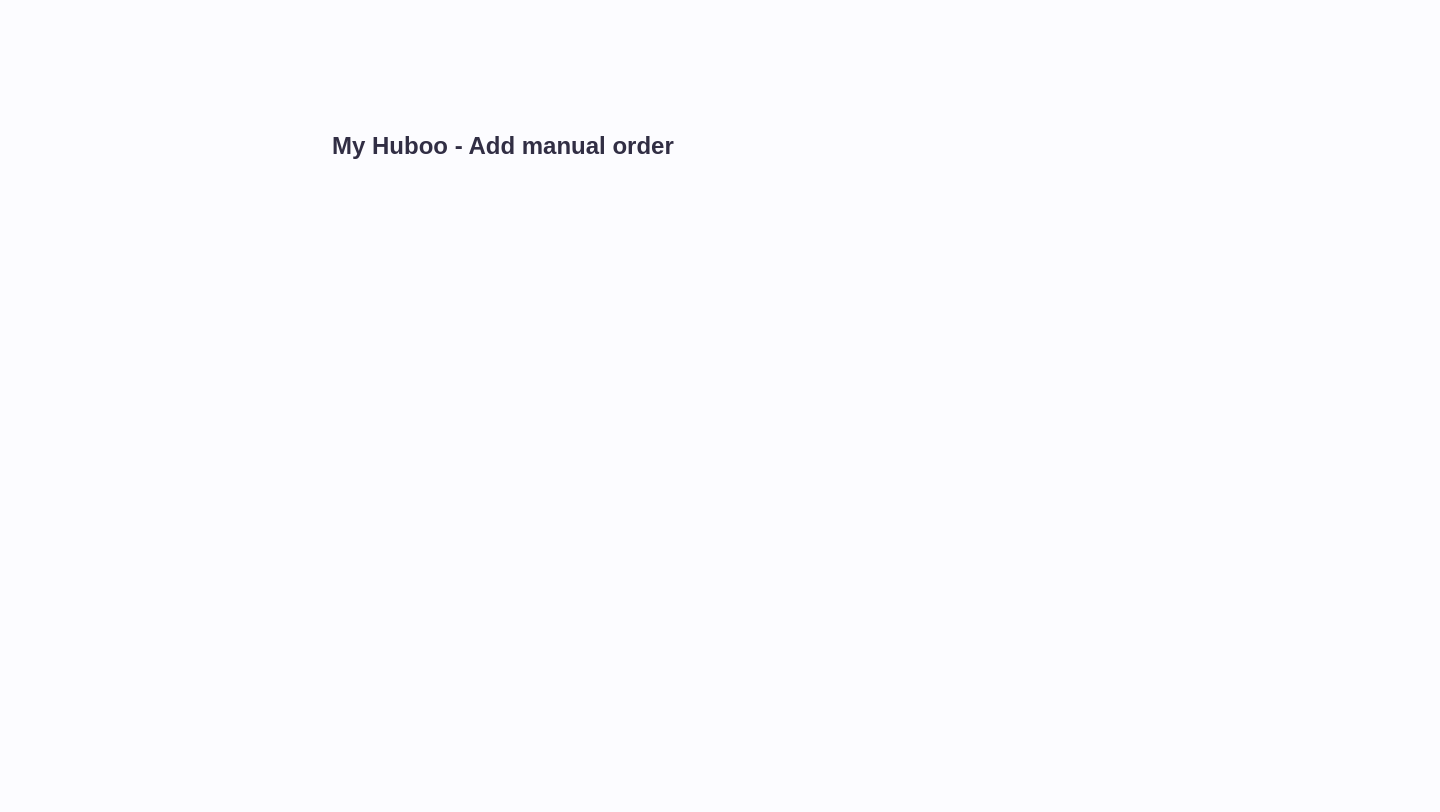 scroll, scrollTop: 0, scrollLeft: 0, axis: both 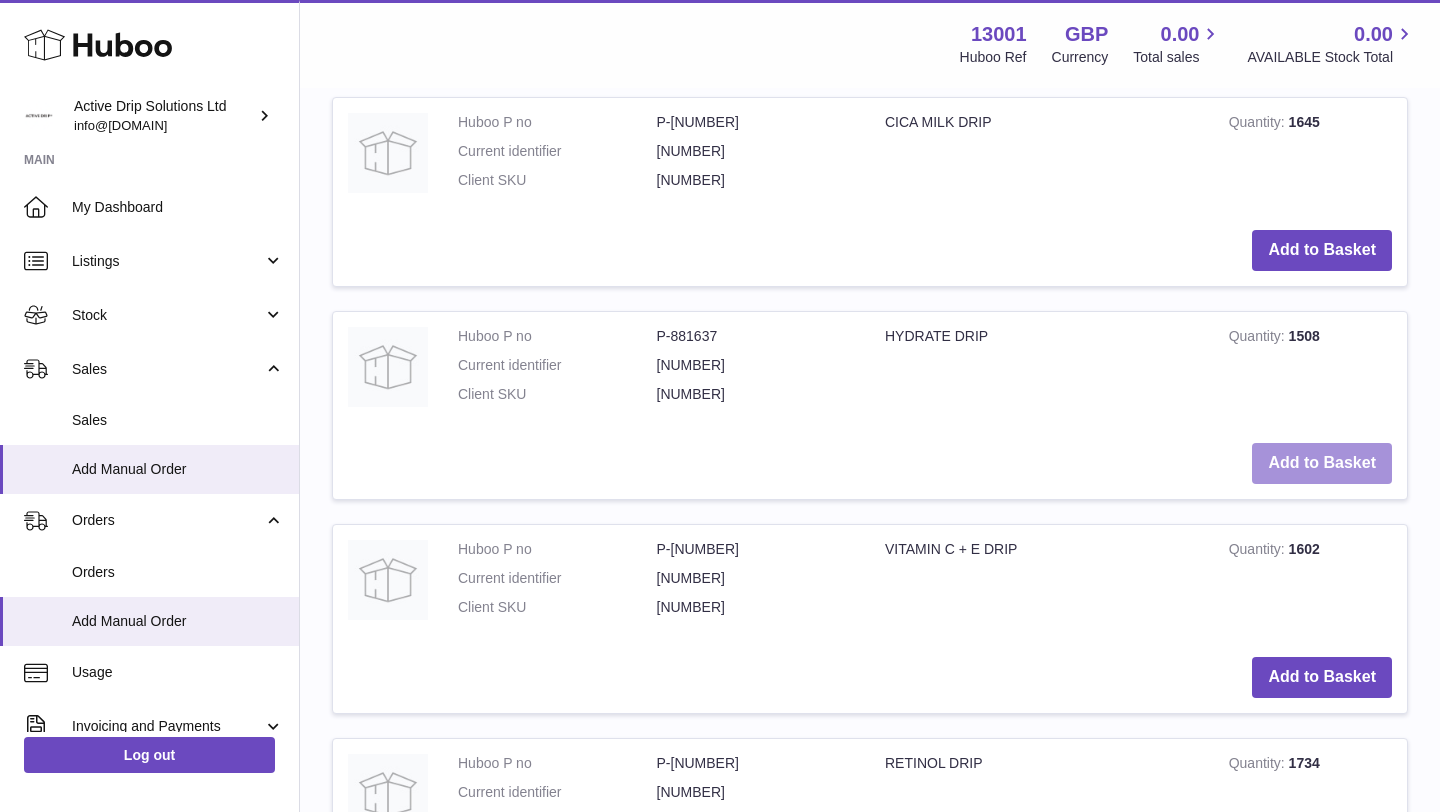 click on "Add to Basket" at bounding box center (1322, 463) 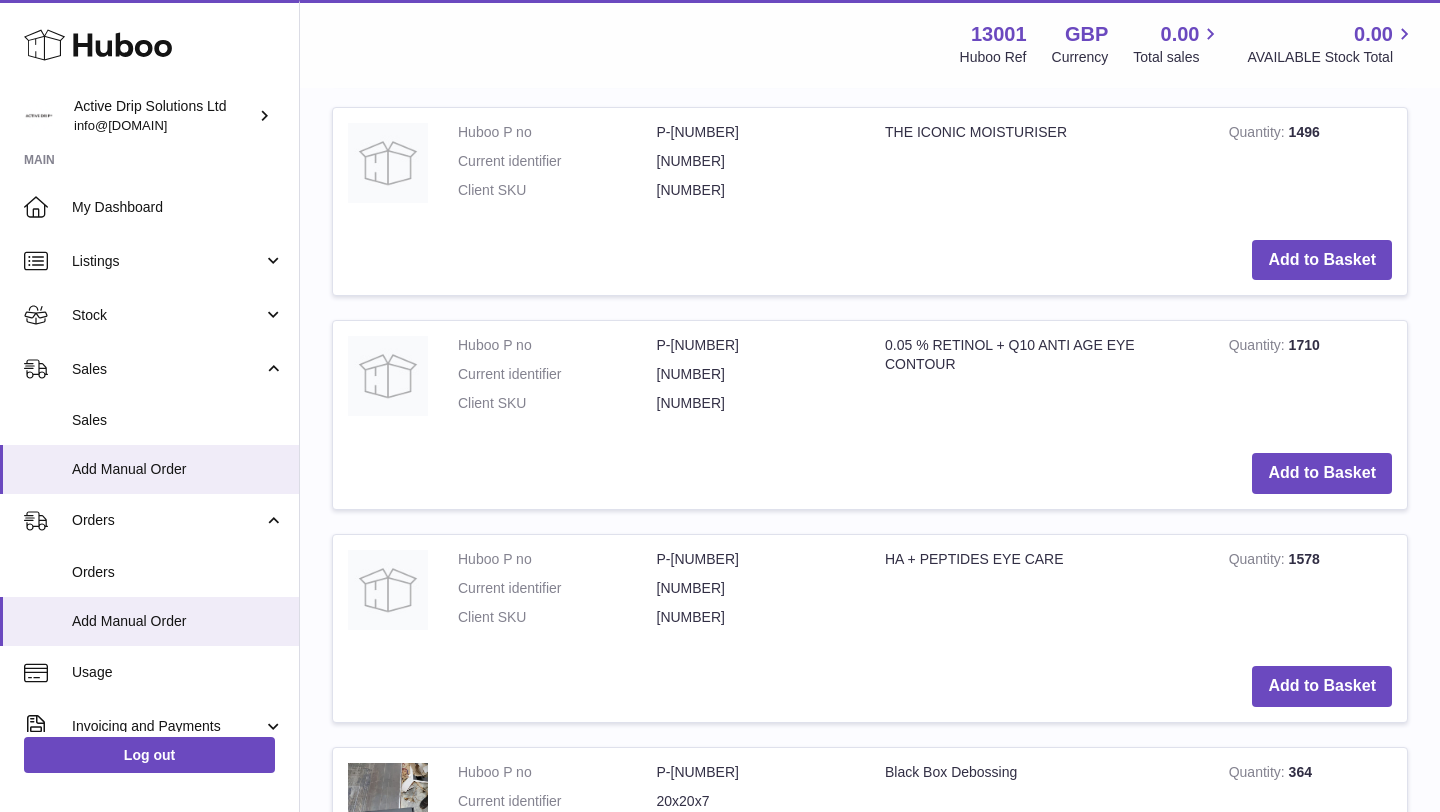 scroll, scrollTop: 1808, scrollLeft: 0, axis: vertical 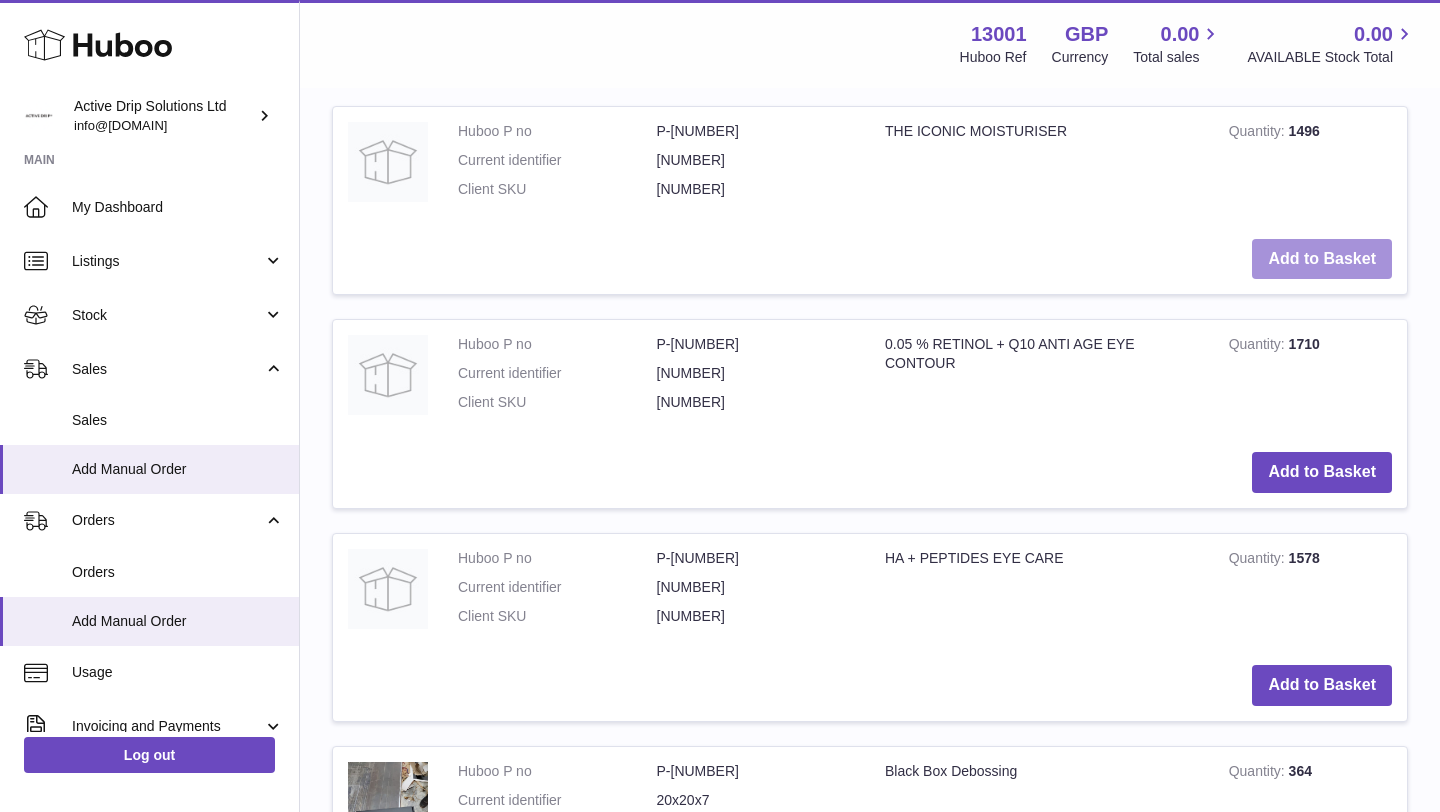 click on "Add to Basket" at bounding box center (1322, 259) 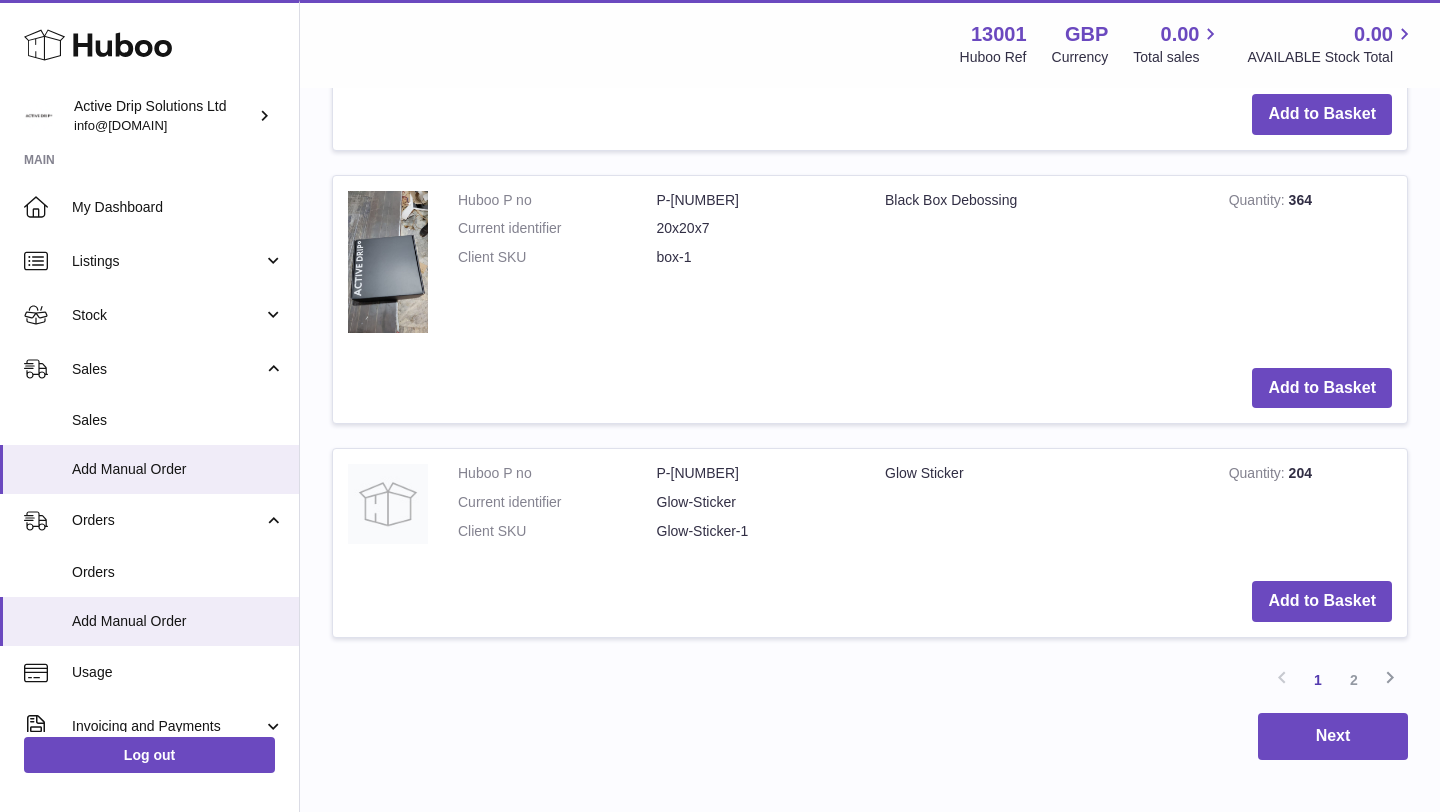 scroll, scrollTop: 2707, scrollLeft: 0, axis: vertical 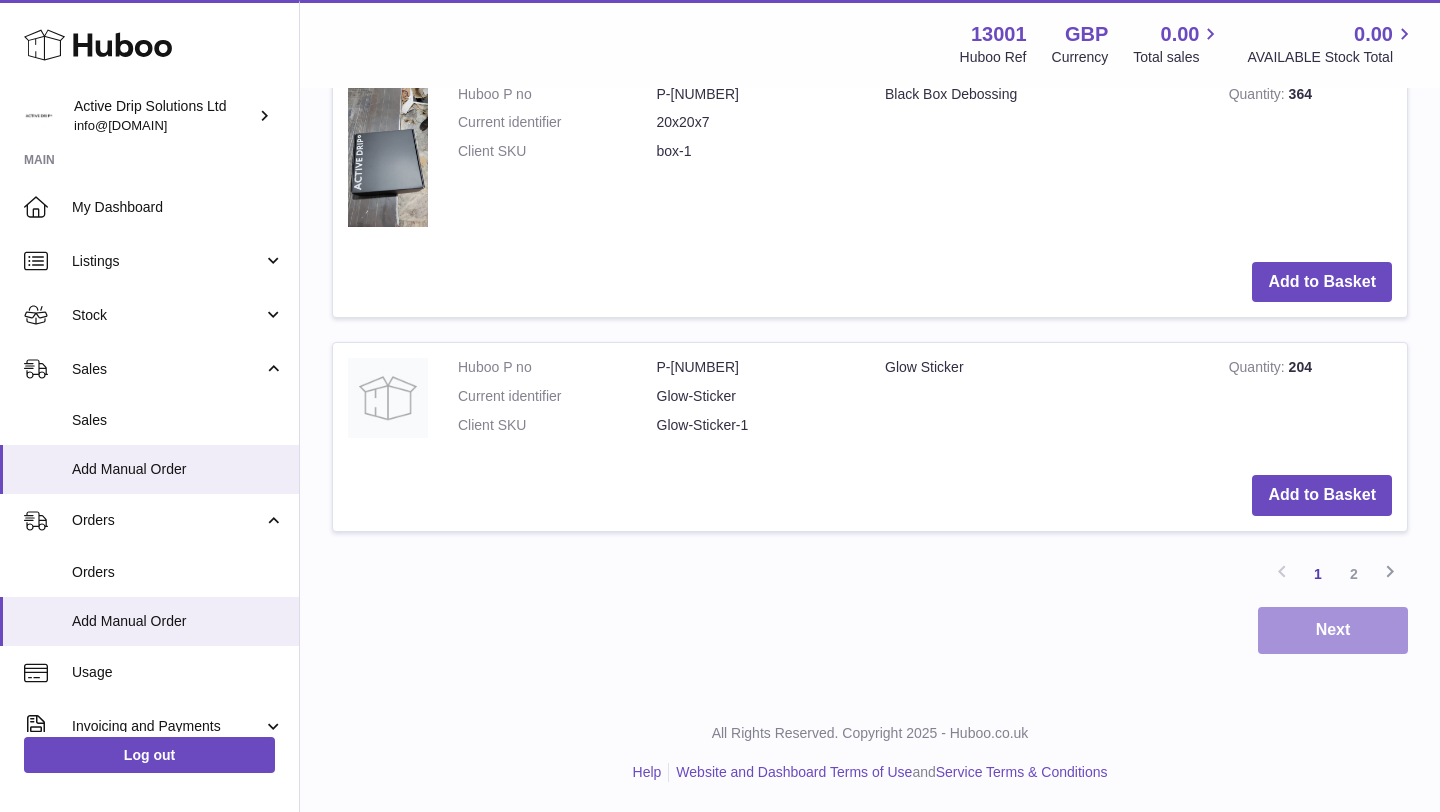 click on "Next" at bounding box center [1333, 630] 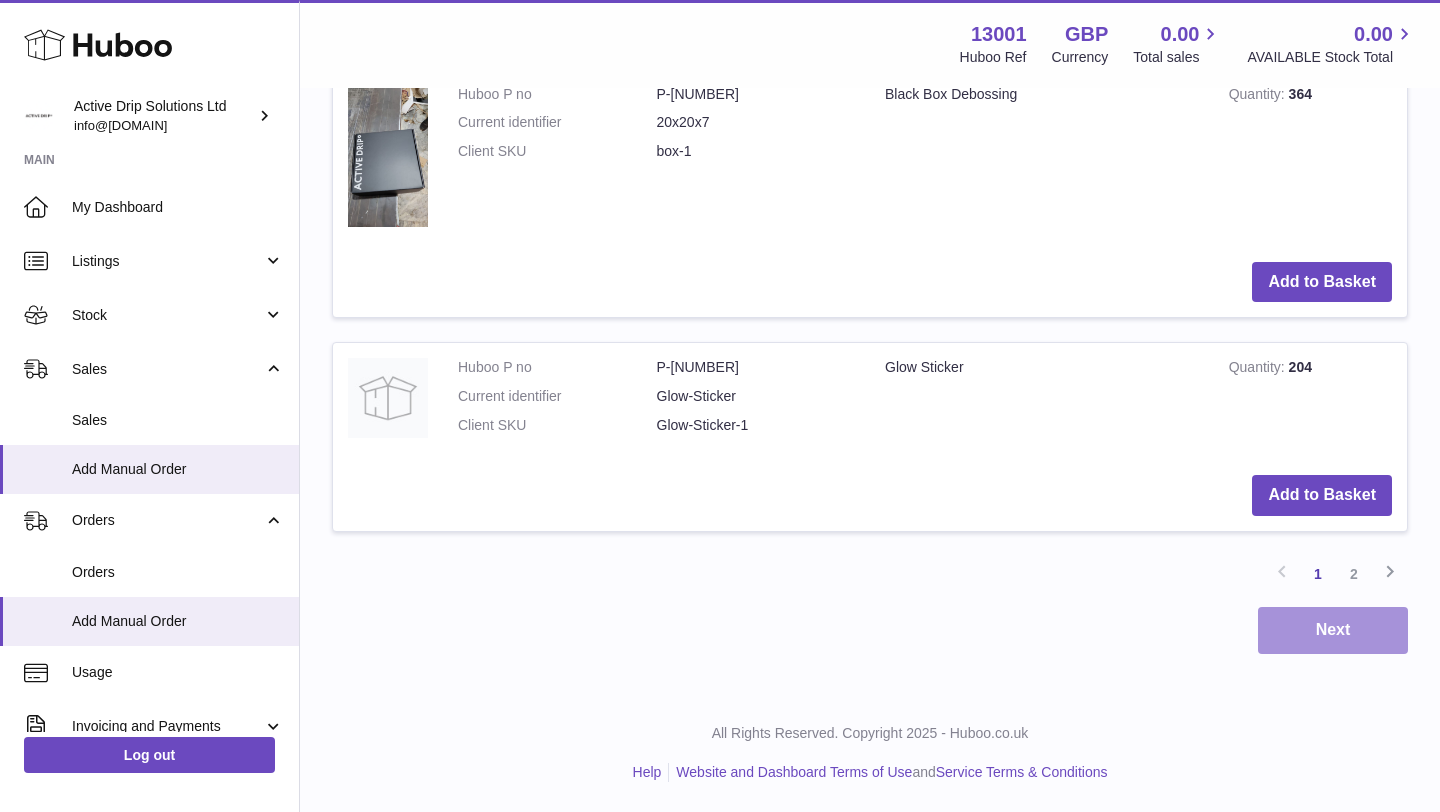 scroll, scrollTop: 0, scrollLeft: 0, axis: both 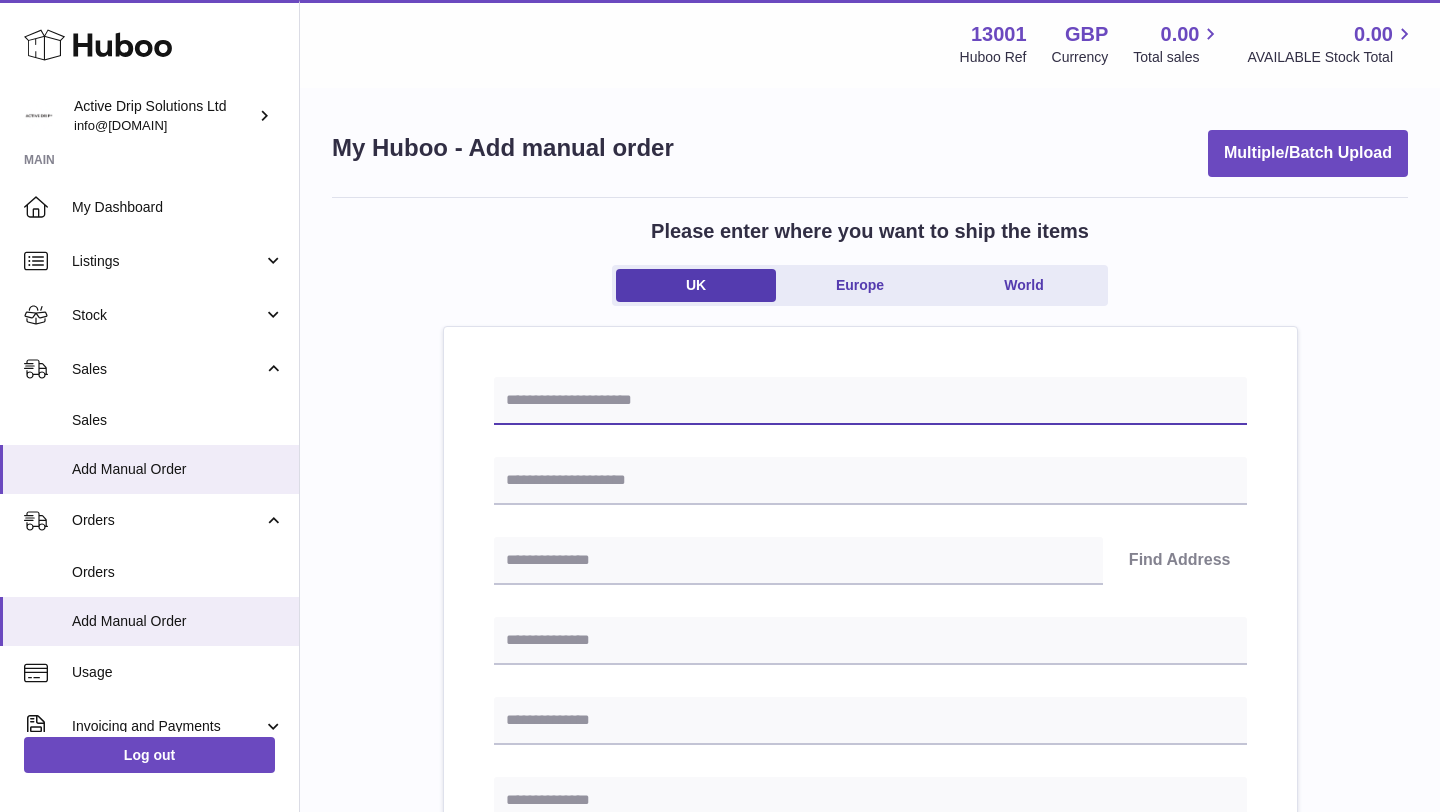 click at bounding box center [870, 401] 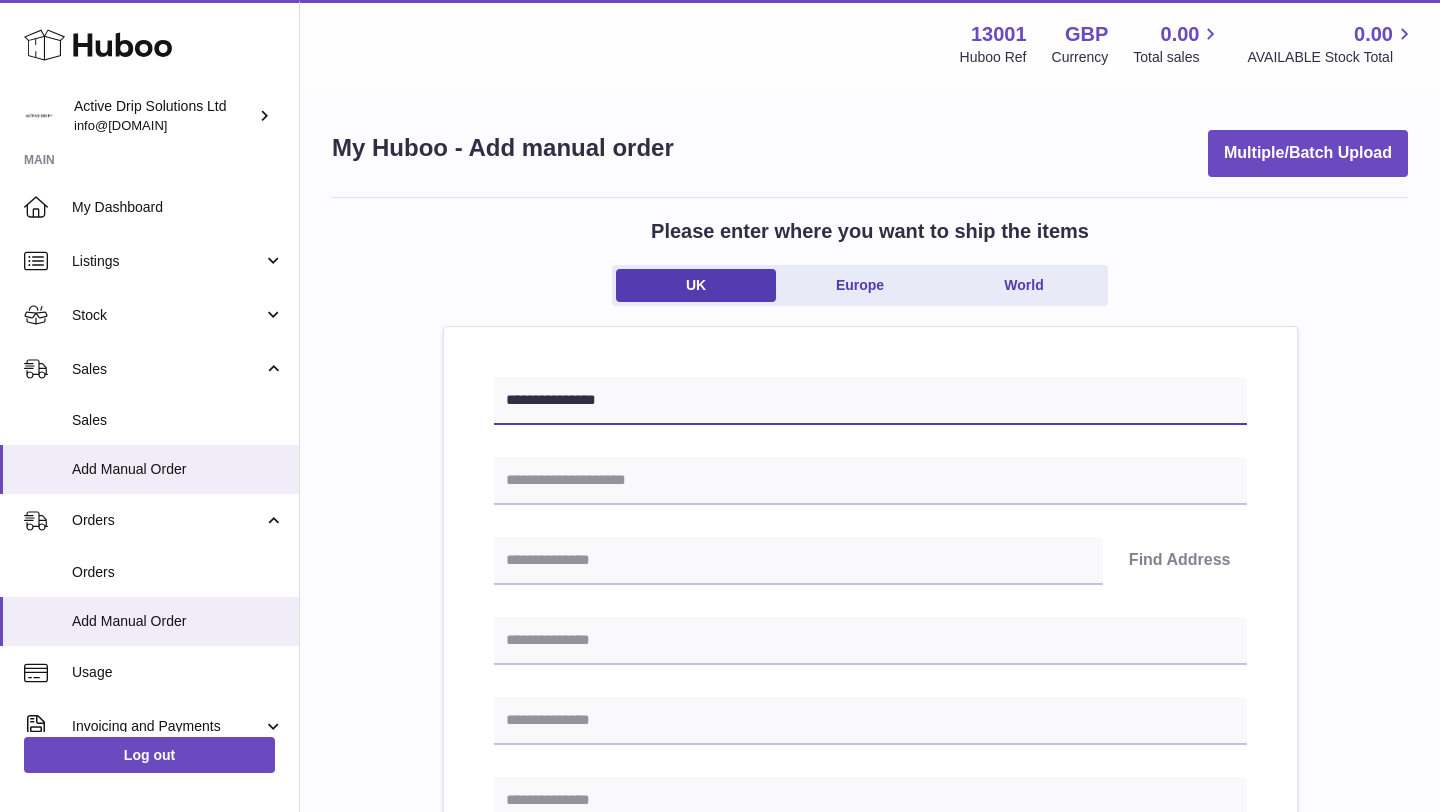 click on "**********" at bounding box center [870, 401] 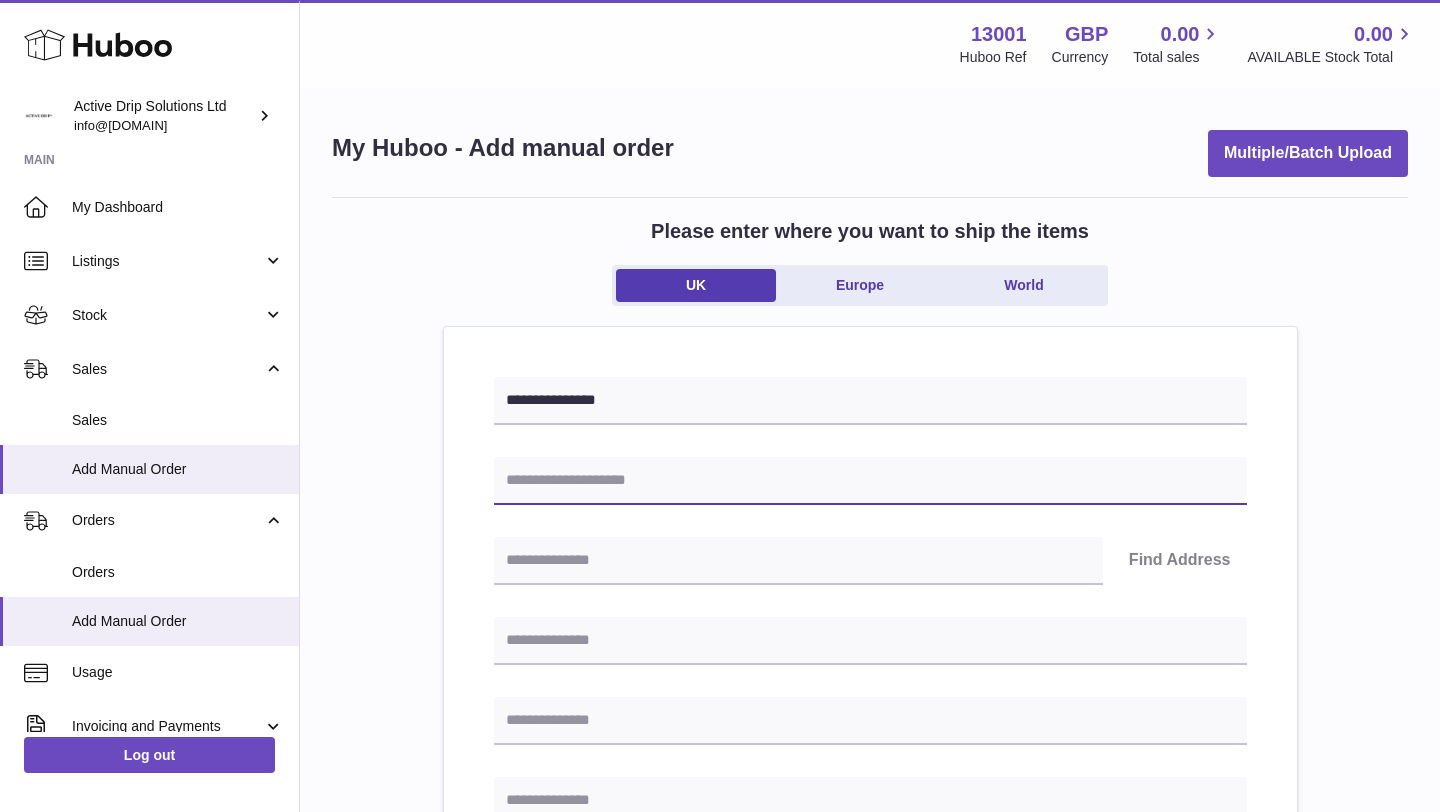 click at bounding box center [870, 481] 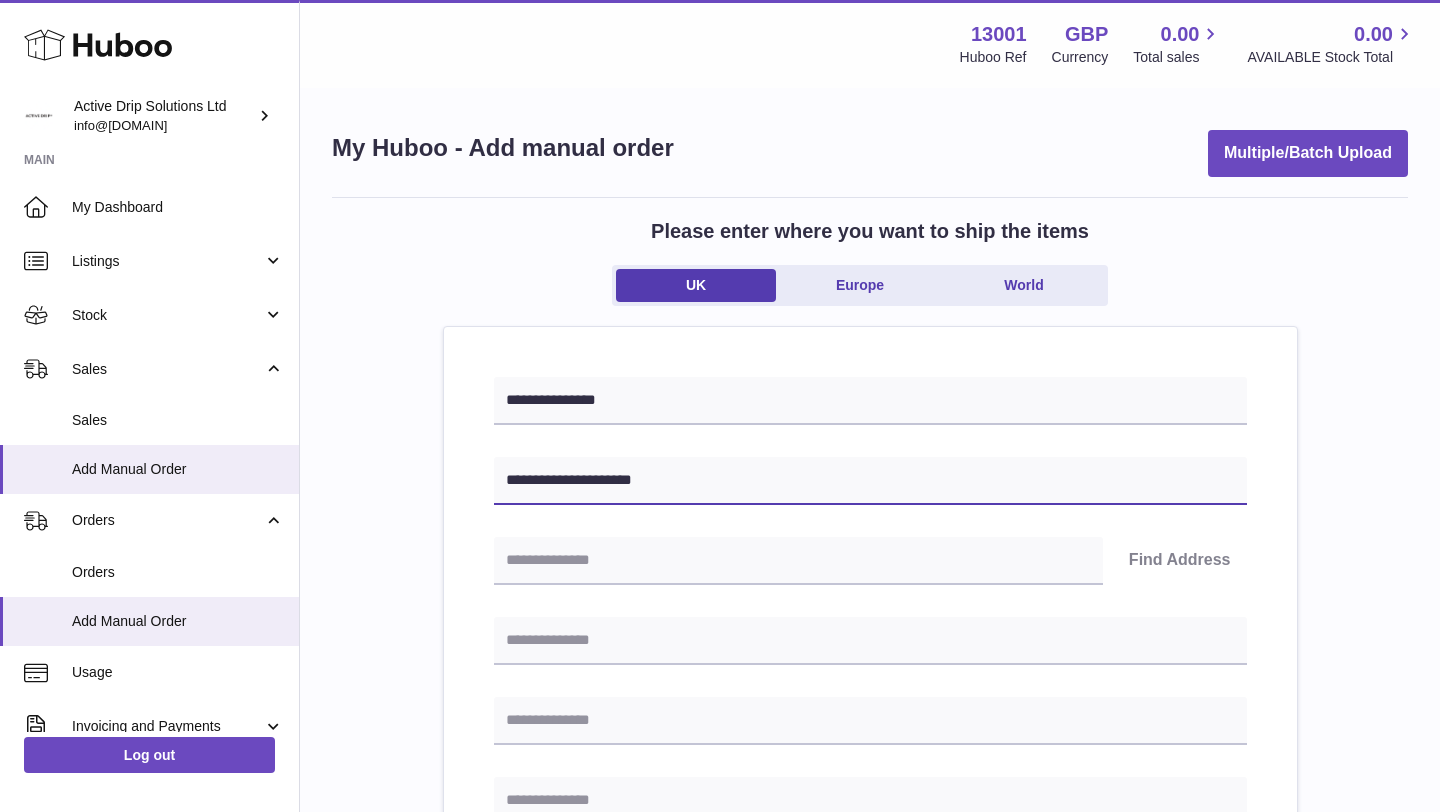 type on "**********" 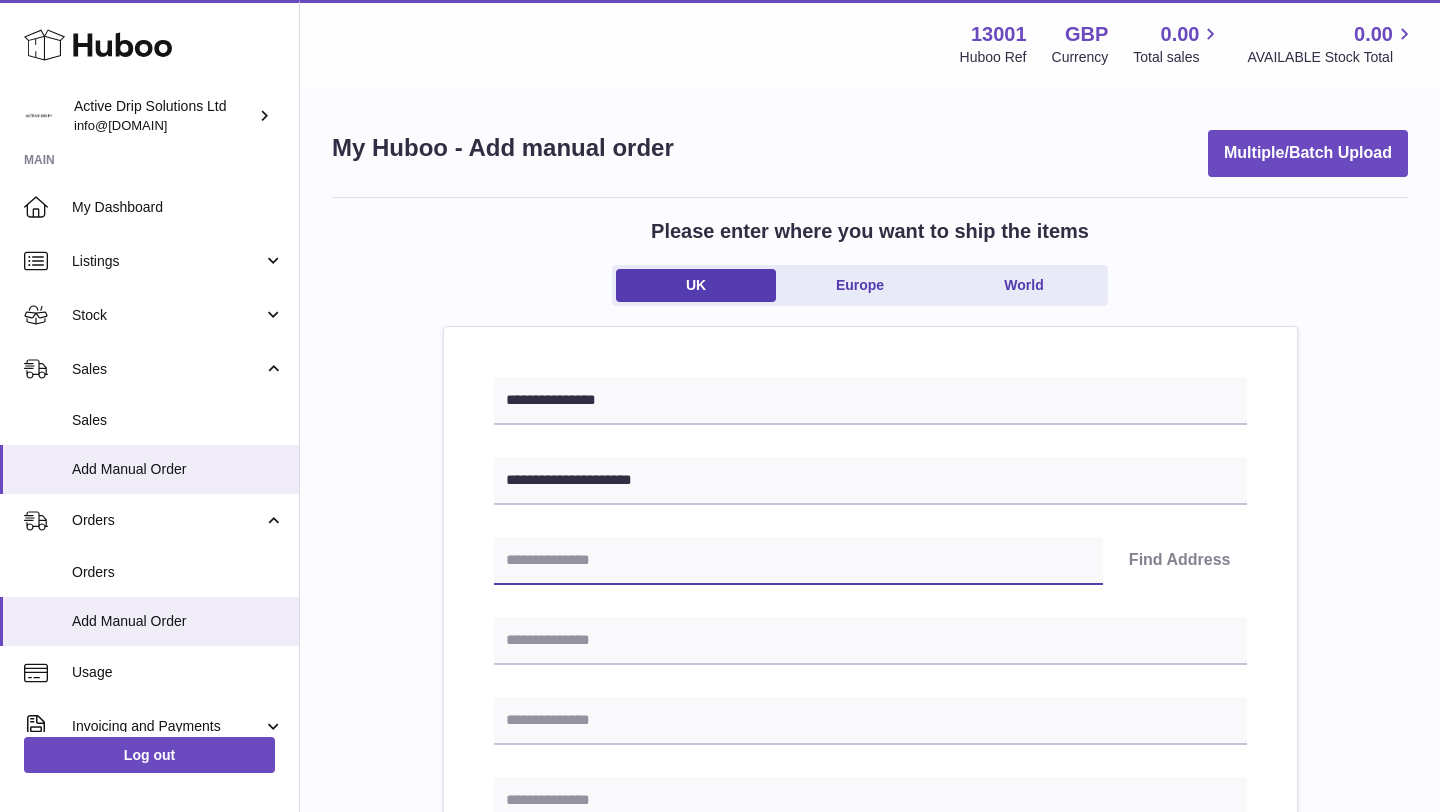 click at bounding box center (798, 561) 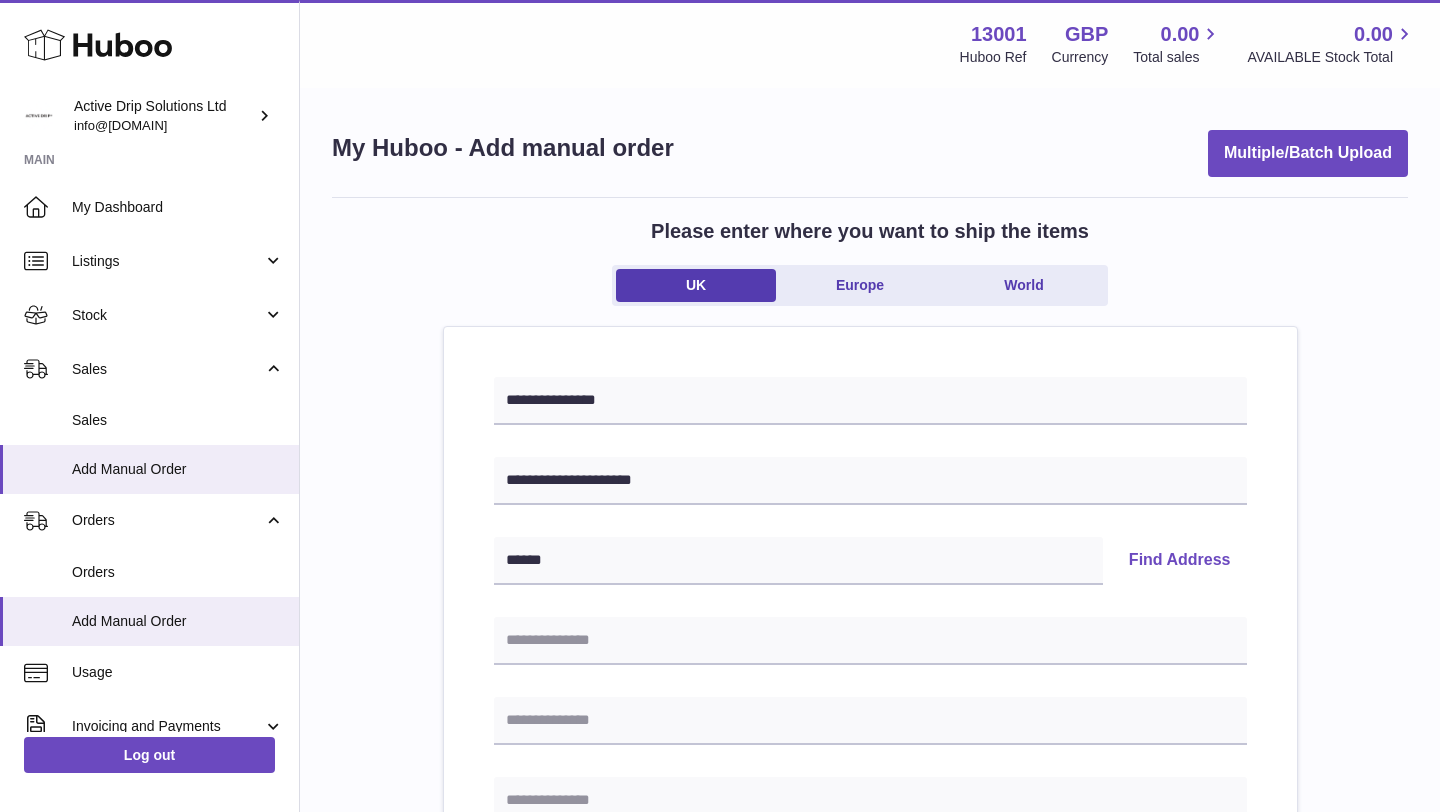 click on "Find Address" at bounding box center [1180, 561] 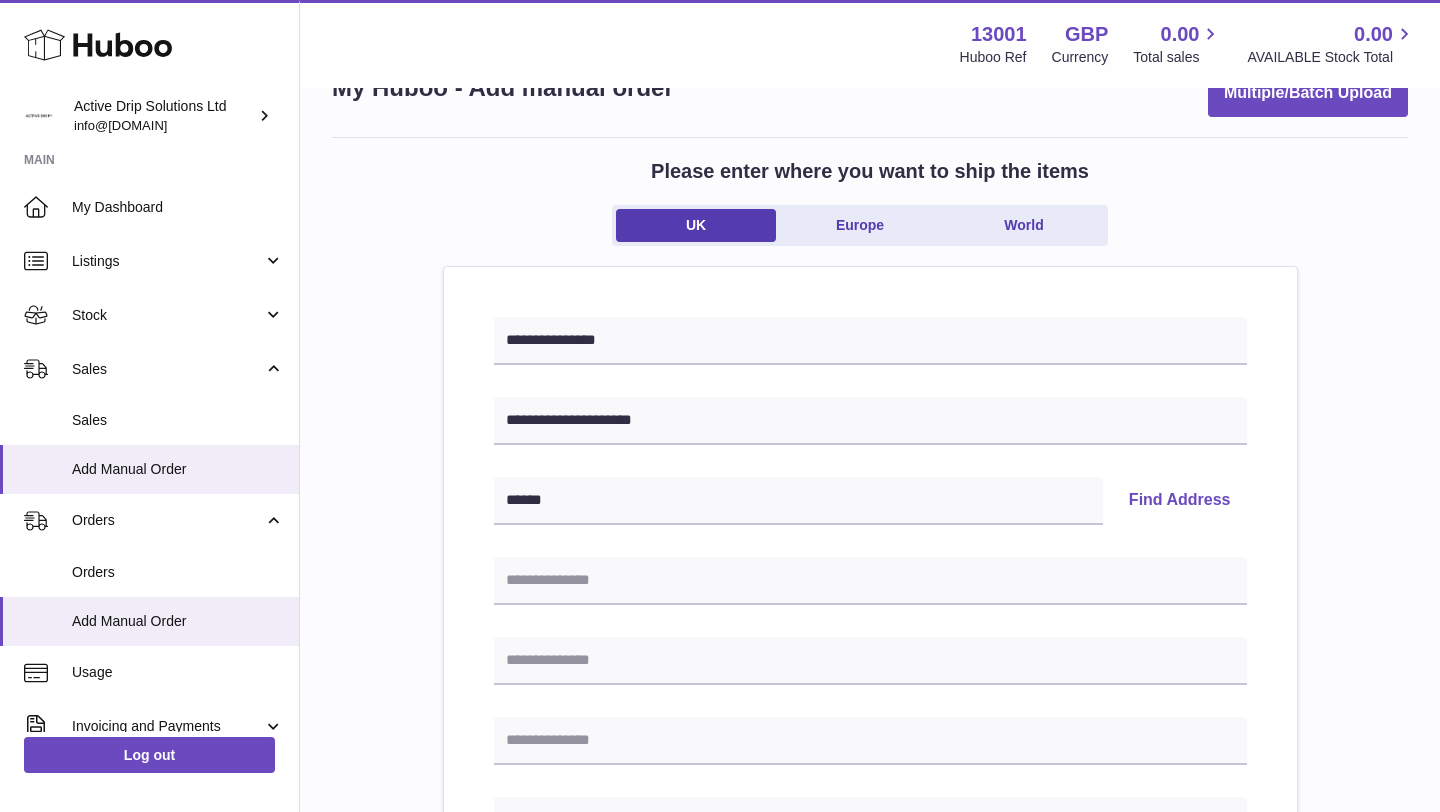 scroll, scrollTop: 66, scrollLeft: 0, axis: vertical 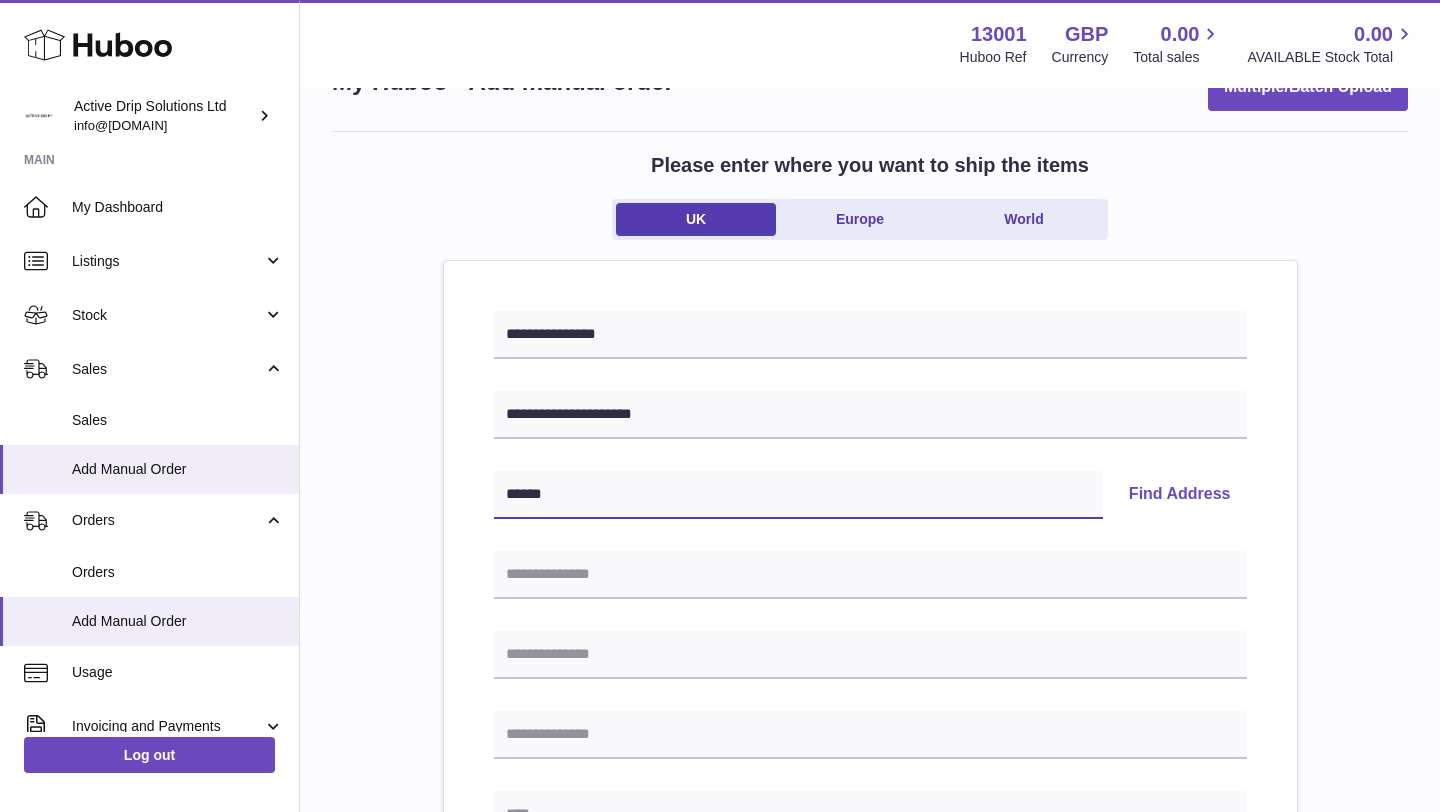 click on "******" at bounding box center [798, 495] 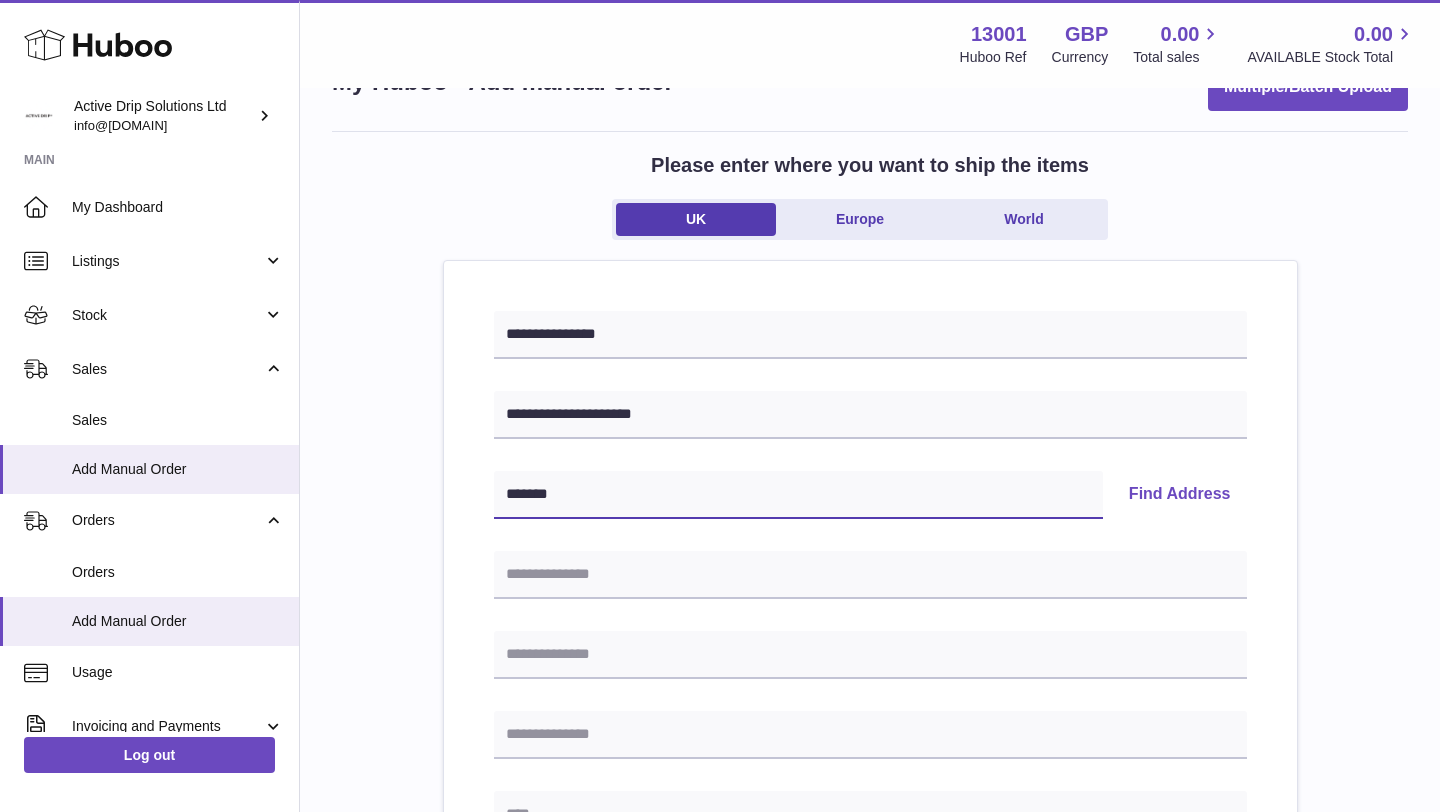 type on "*******" 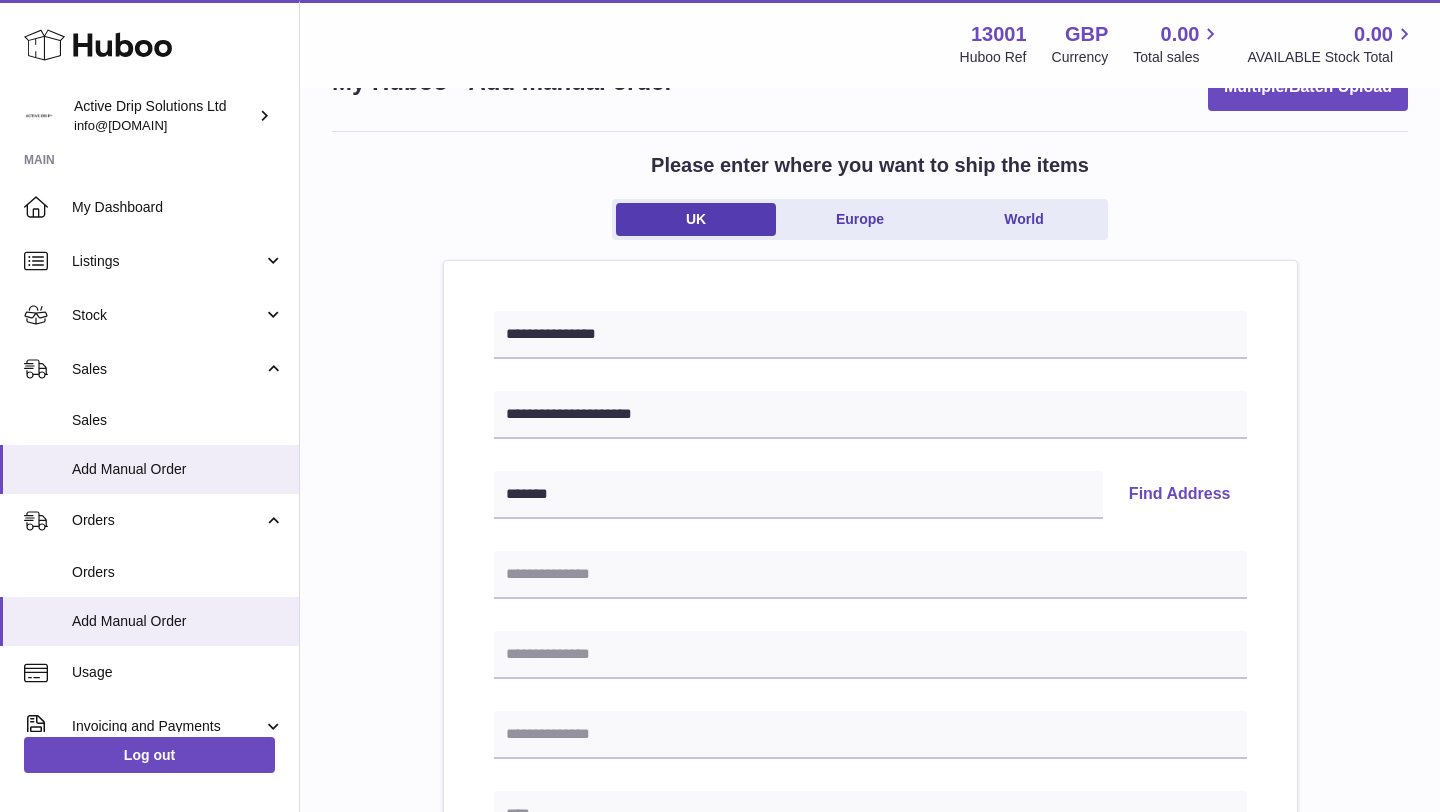 click on "Find Address" at bounding box center [1180, 495] 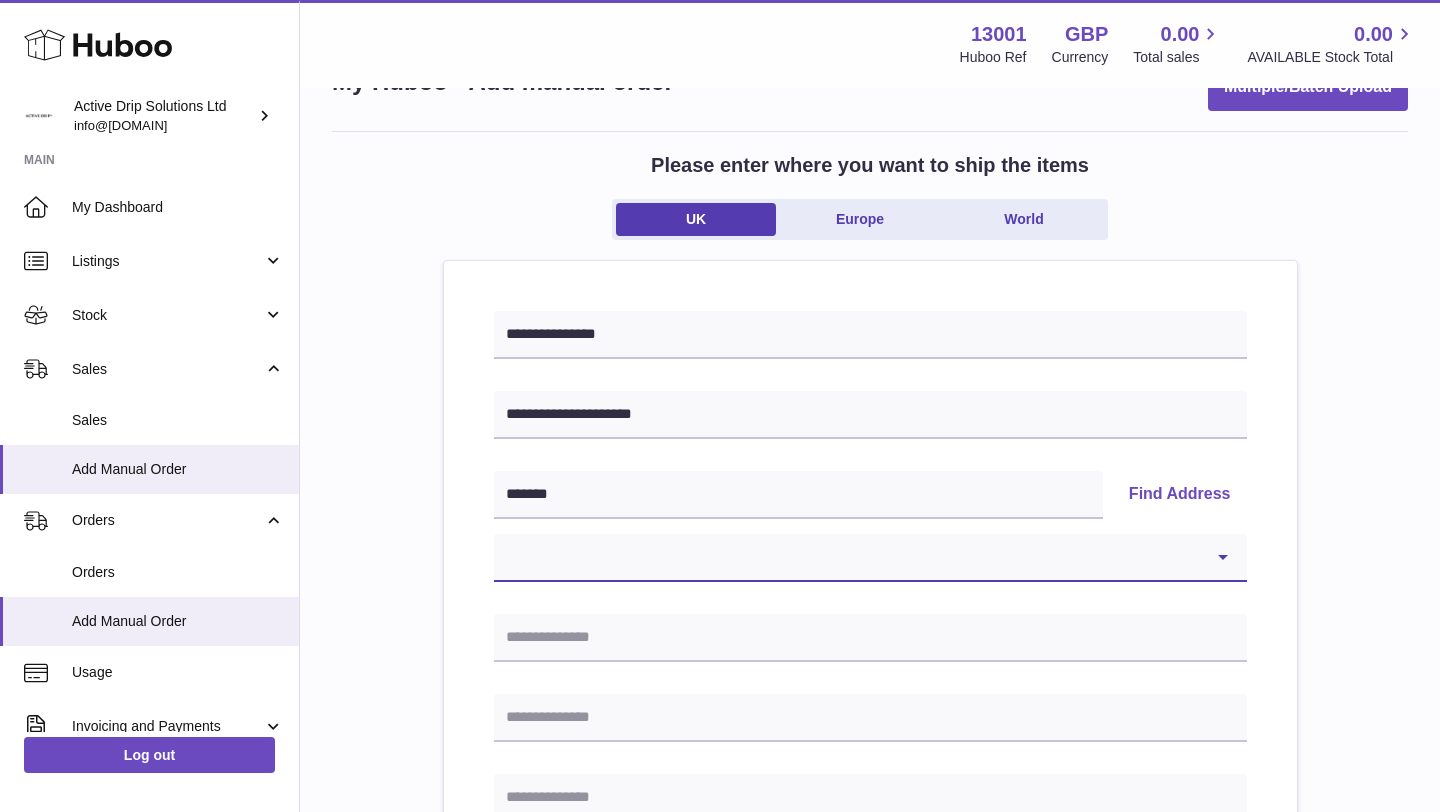 click on "**********" at bounding box center [870, 558] 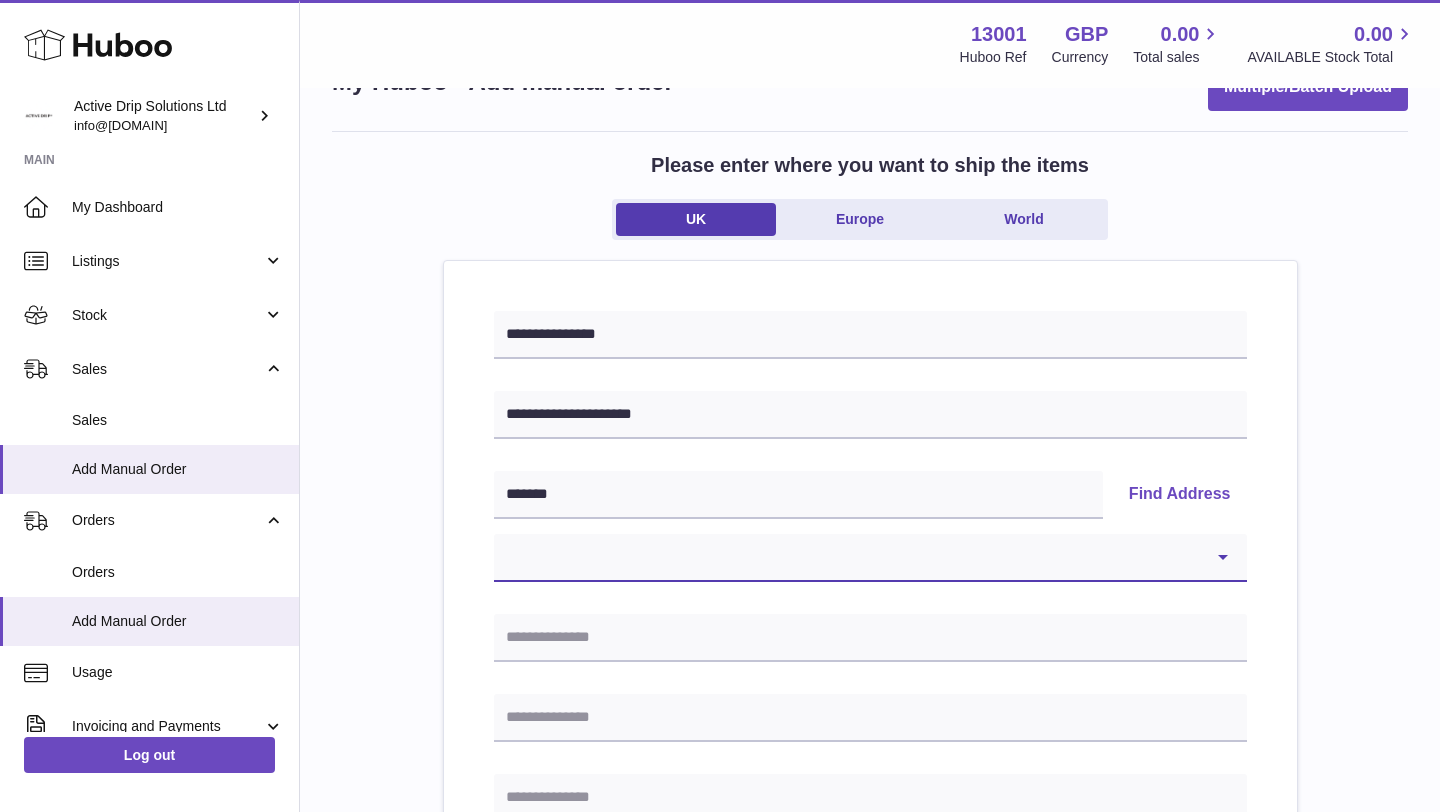 select on "*" 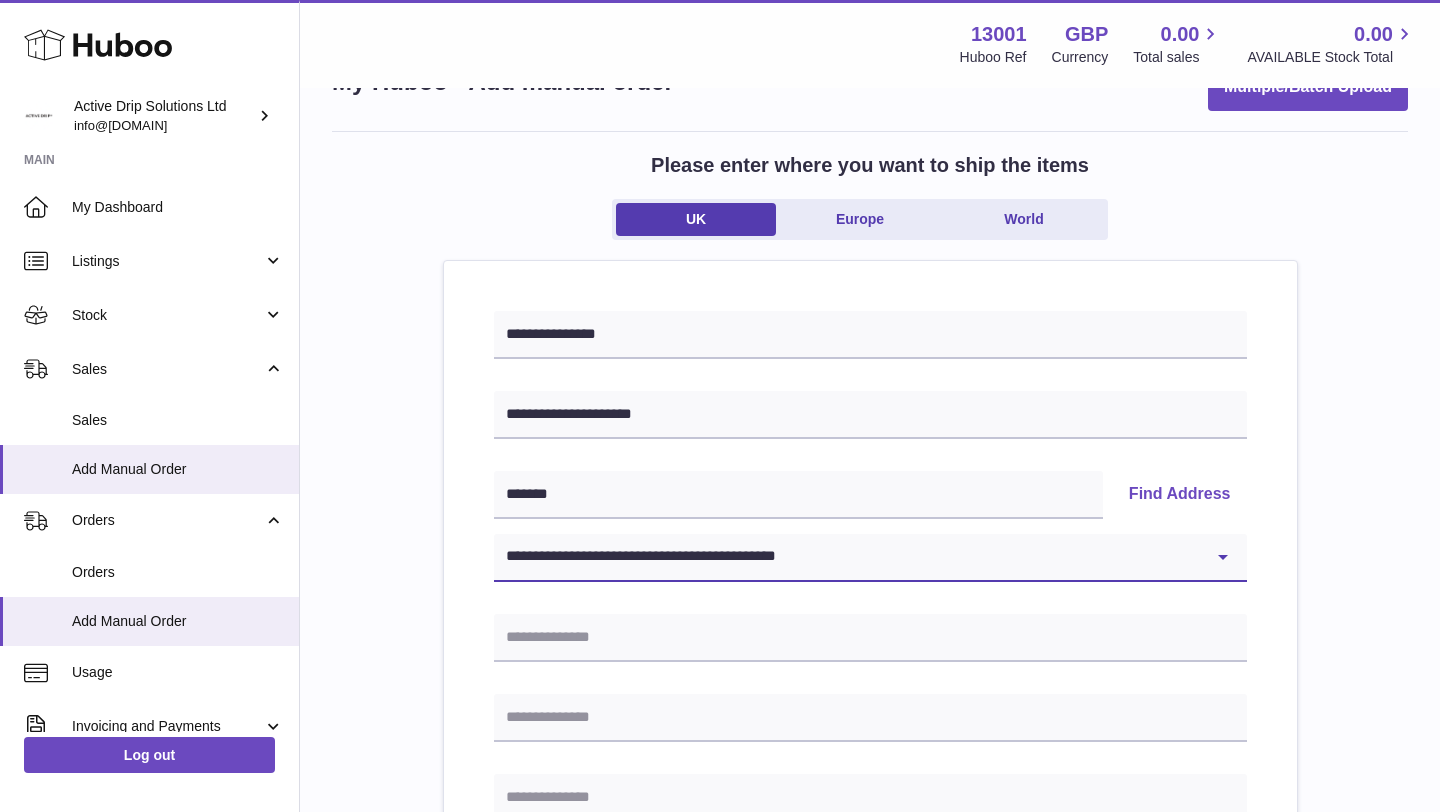 type on "**********" 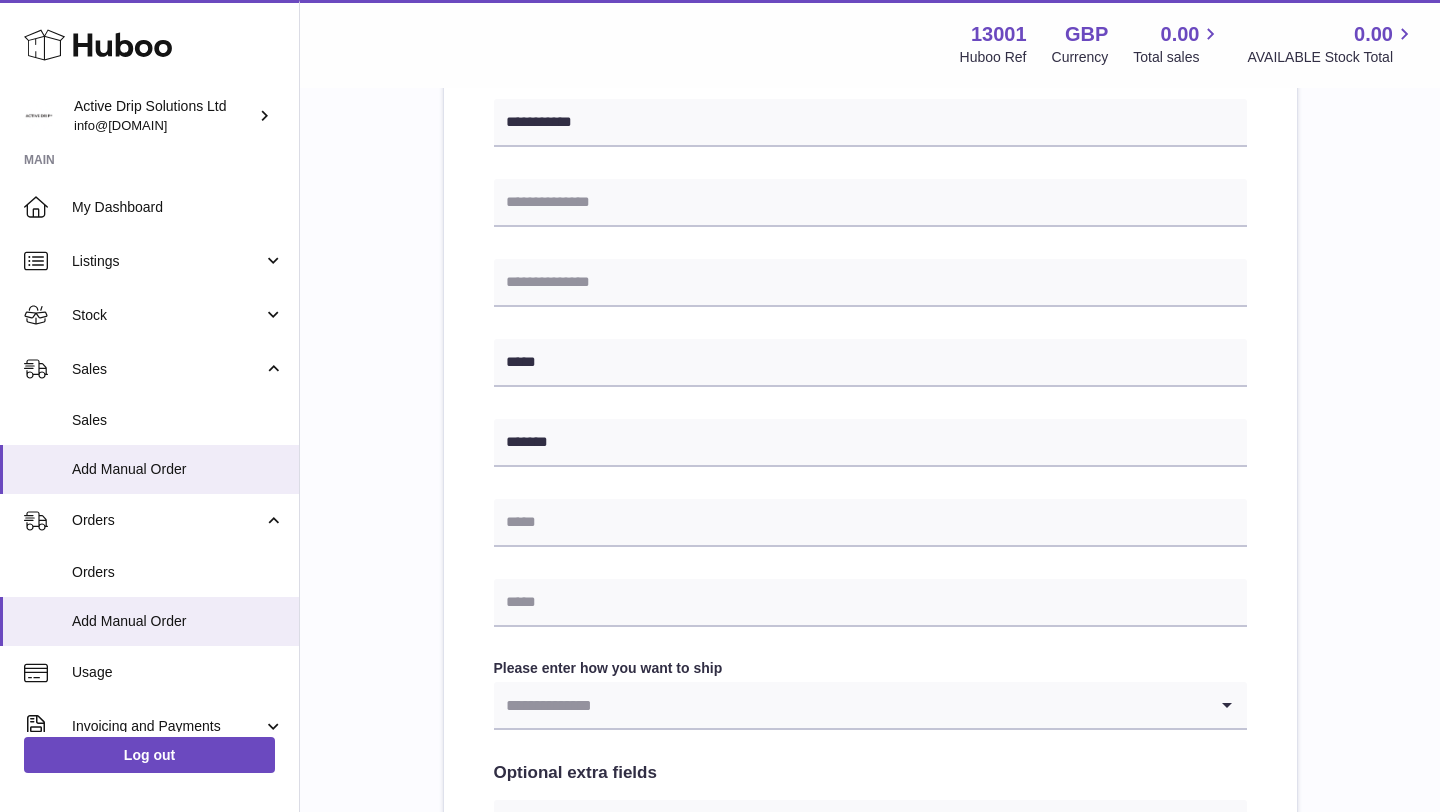 scroll, scrollTop: 574, scrollLeft: 0, axis: vertical 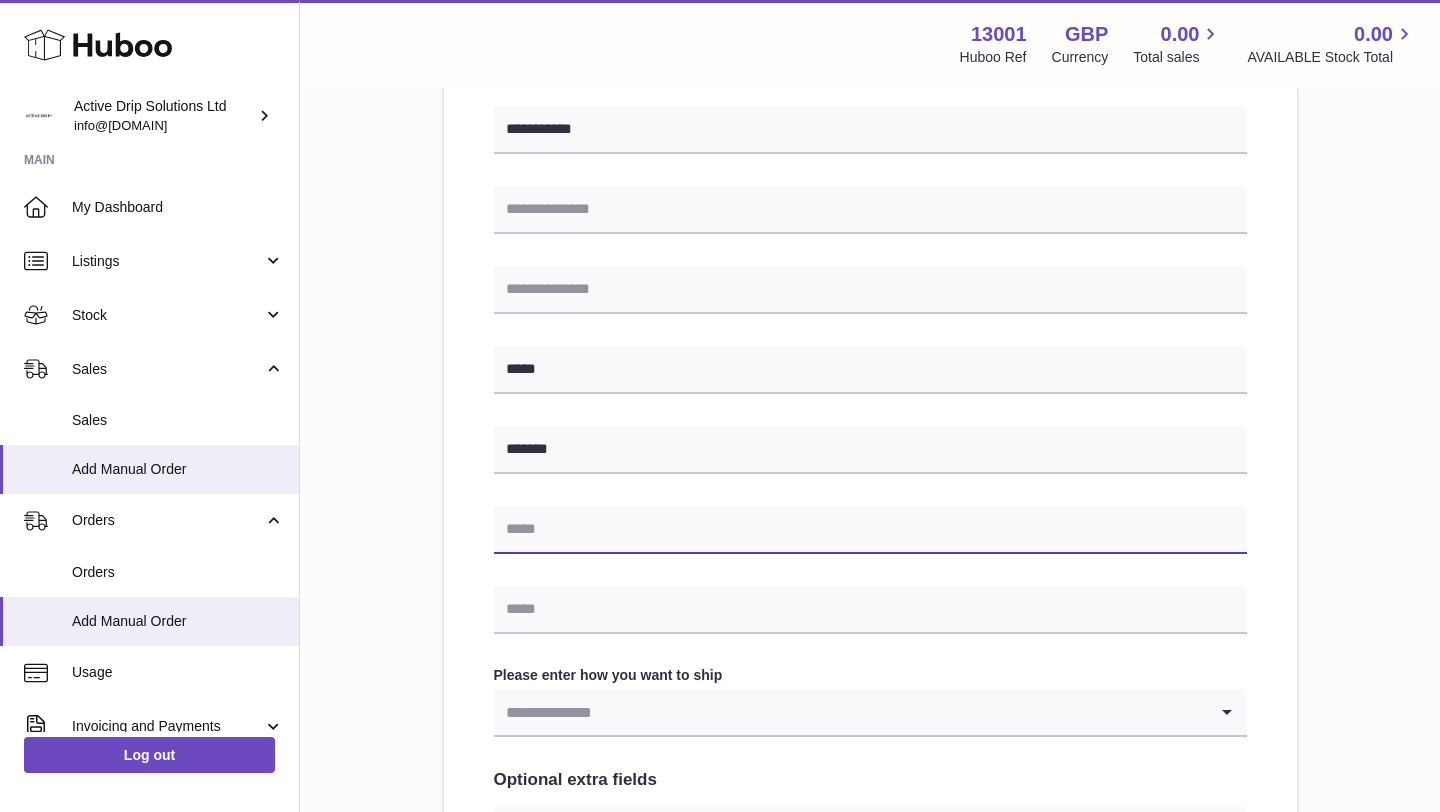click at bounding box center (870, 530) 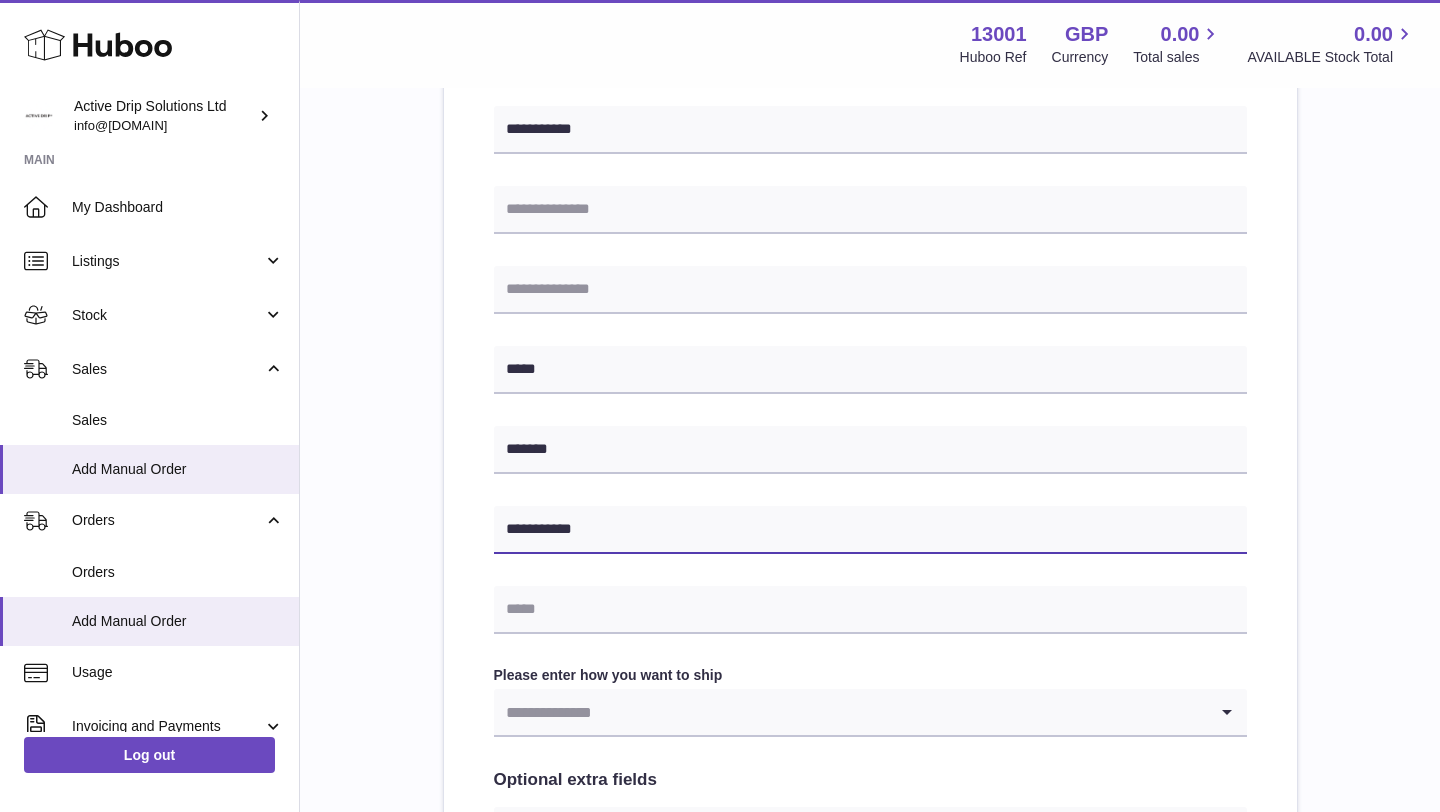 type on "**********" 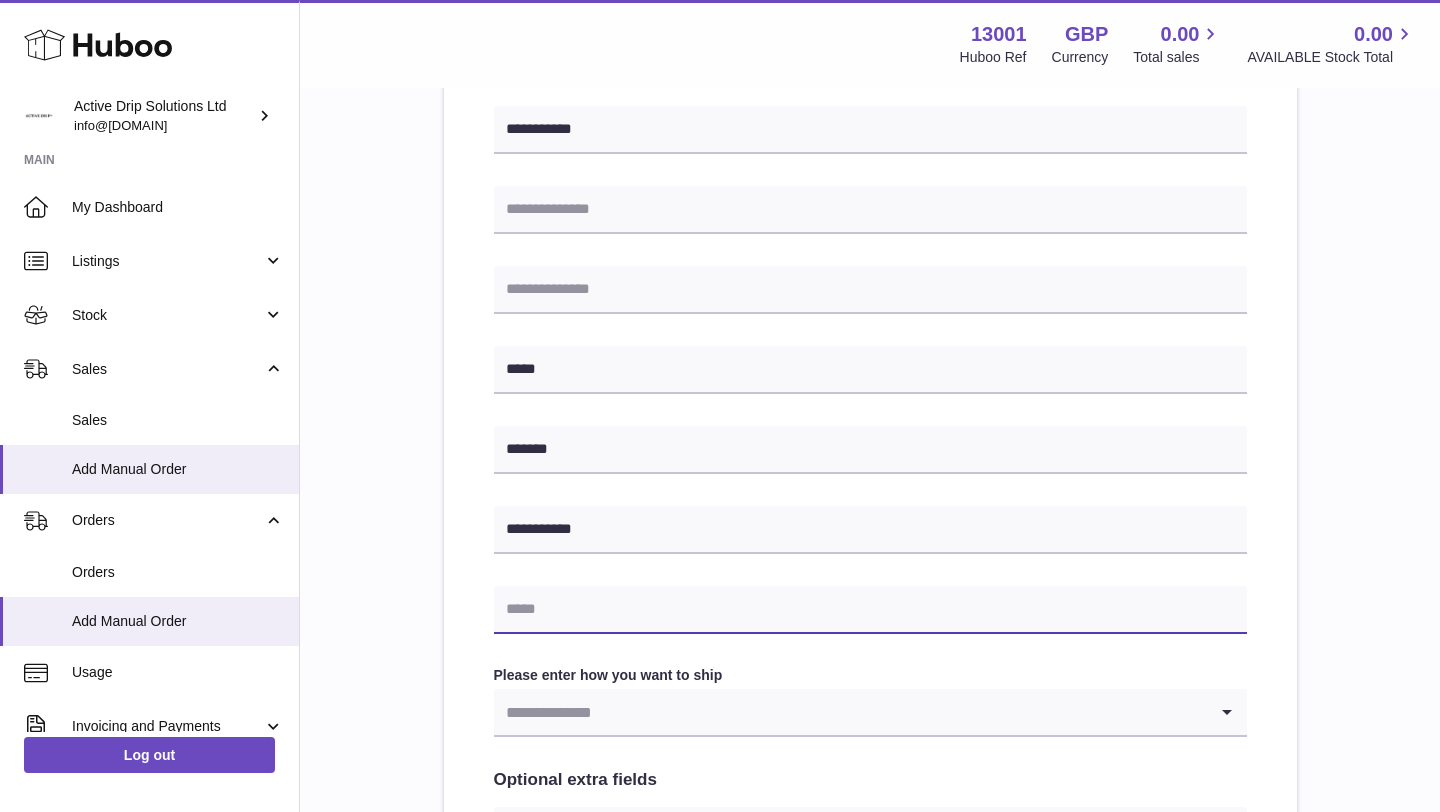 click at bounding box center (870, 610) 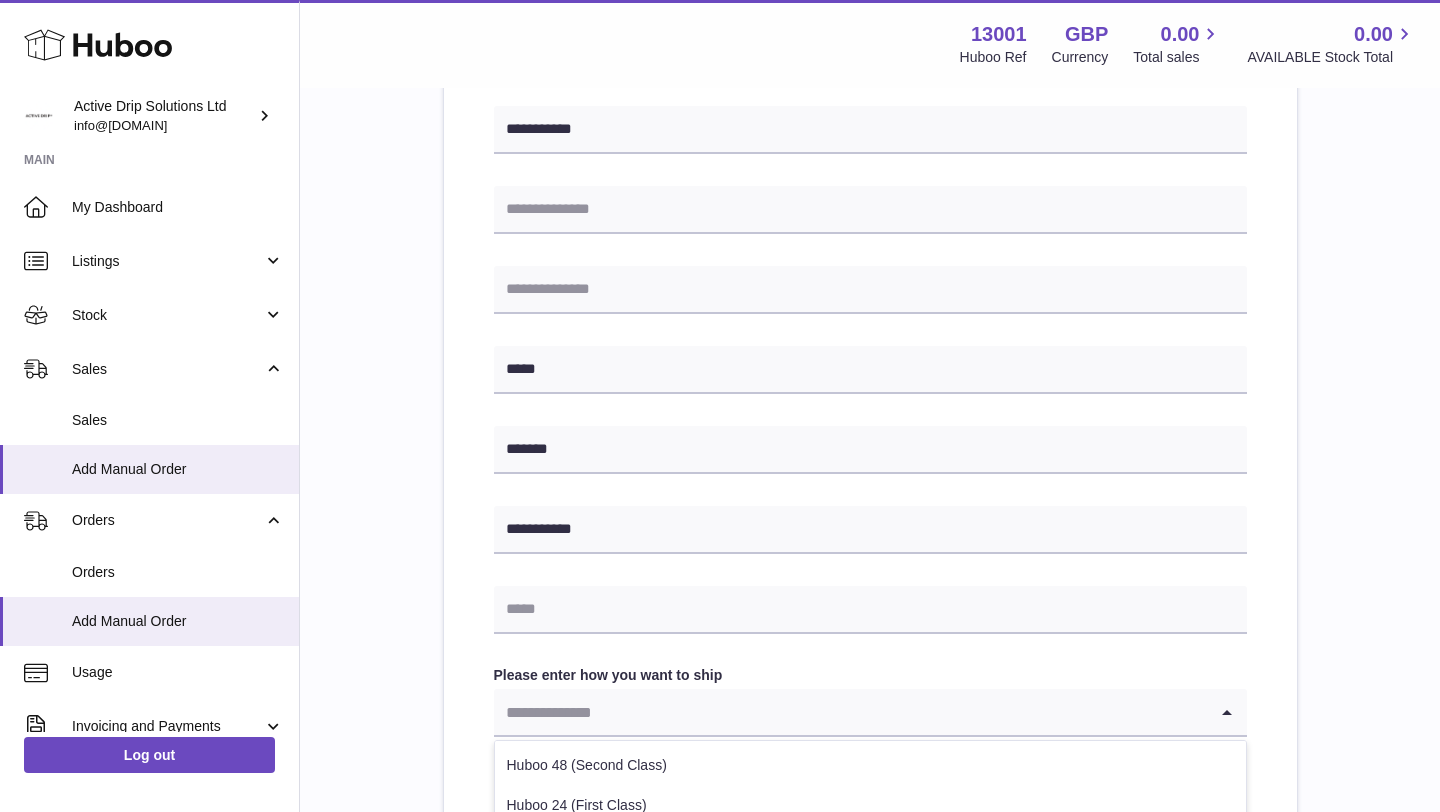 click at bounding box center [850, 712] 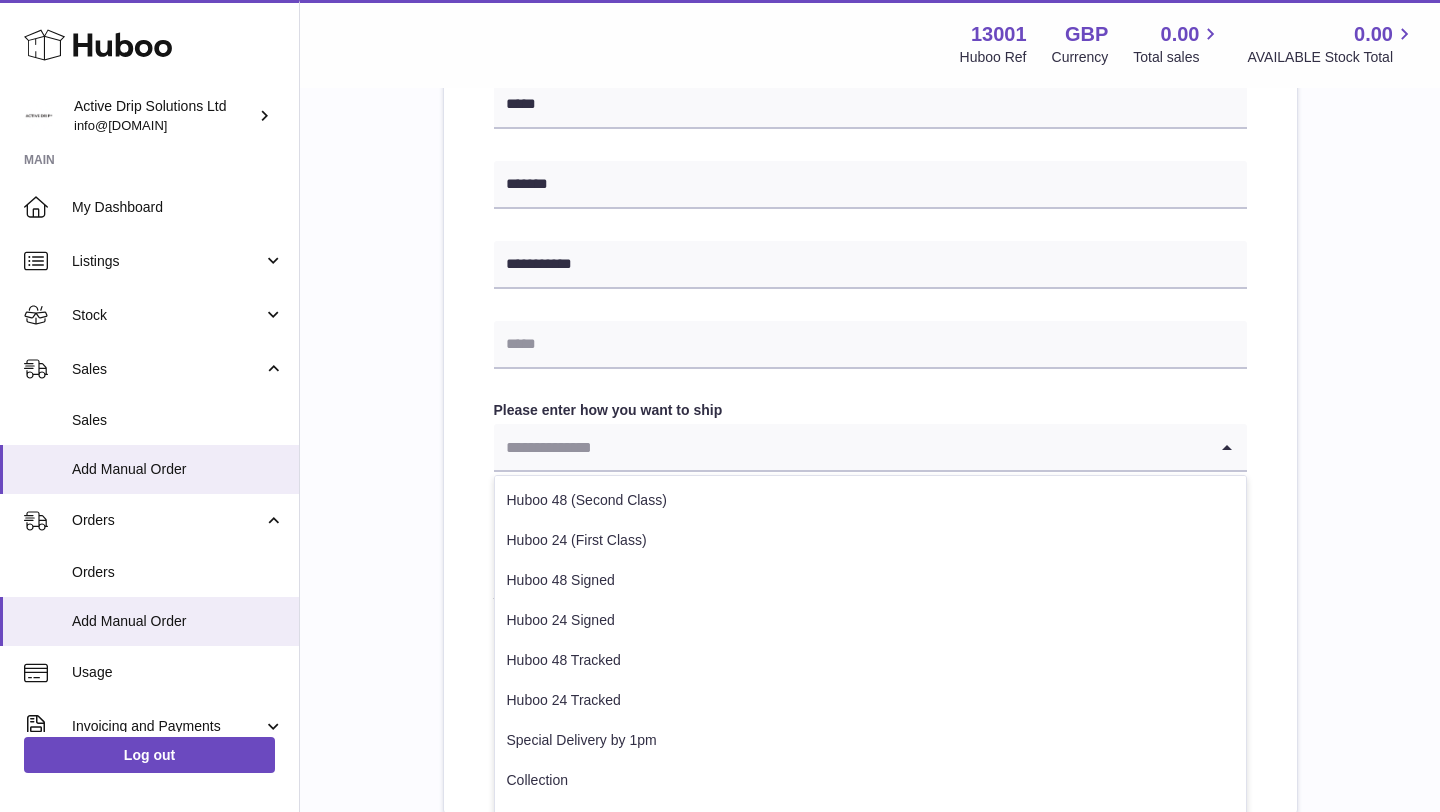 scroll, scrollTop: 859, scrollLeft: 0, axis: vertical 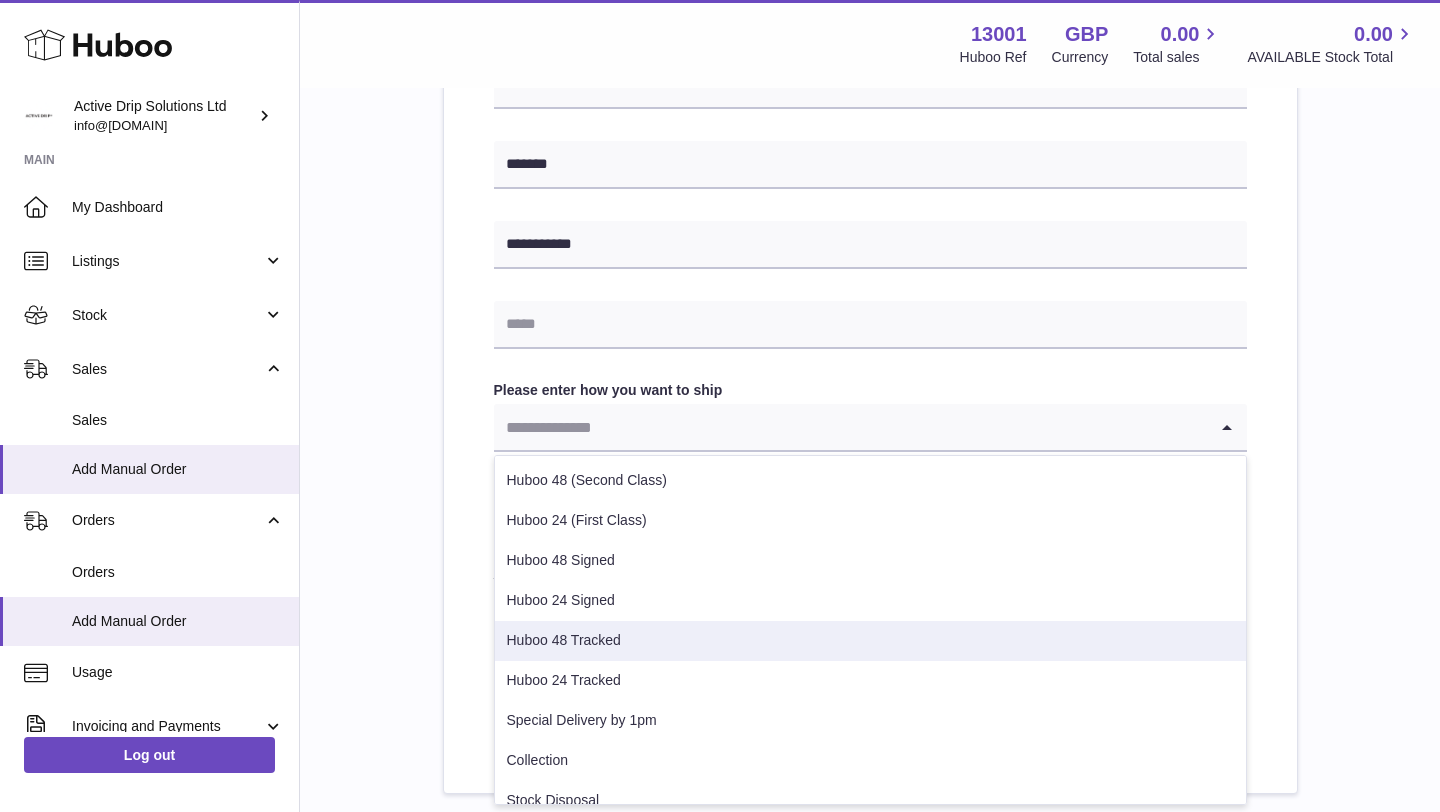 click on "Huboo 48 Tracked" at bounding box center [870, 641] 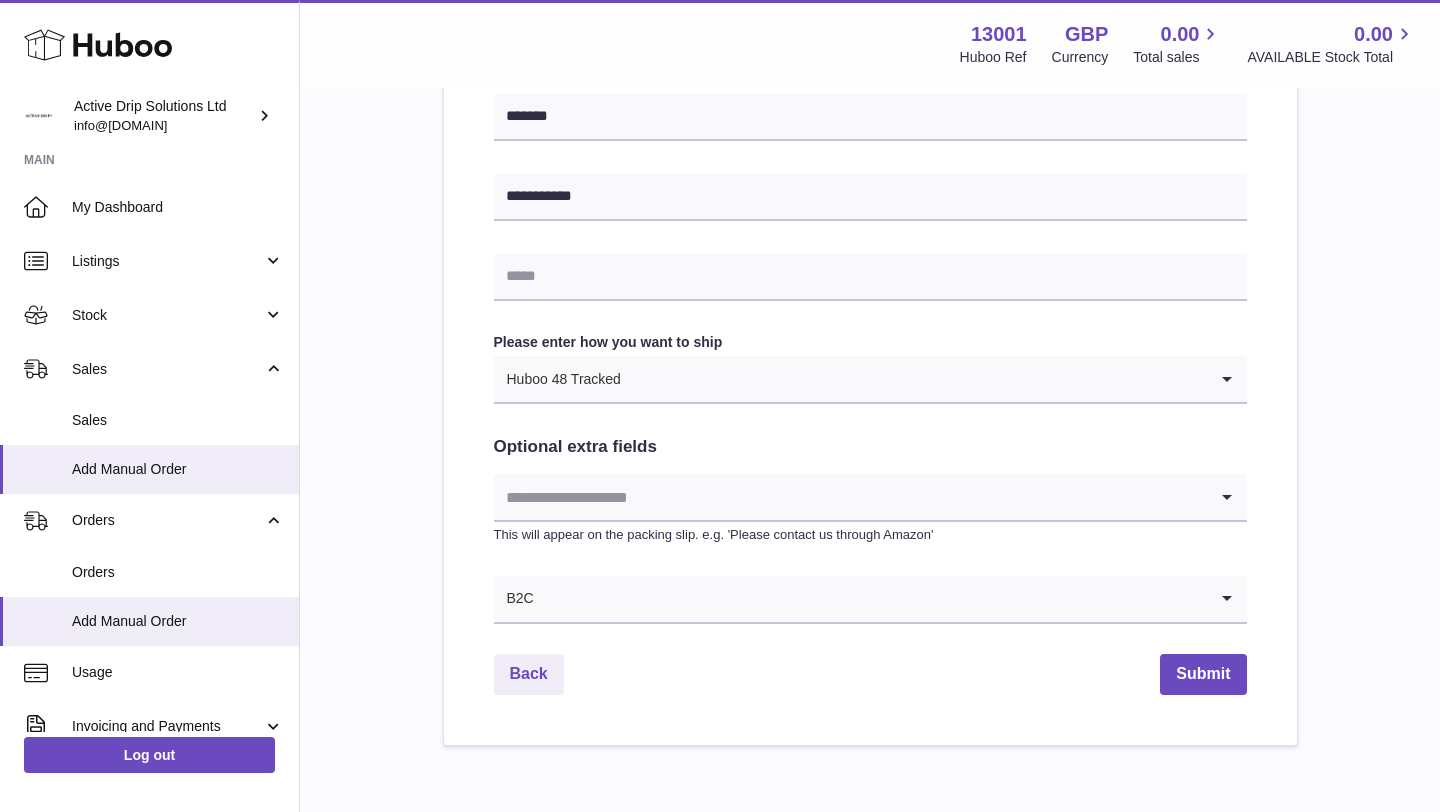 scroll, scrollTop: 910, scrollLeft: 0, axis: vertical 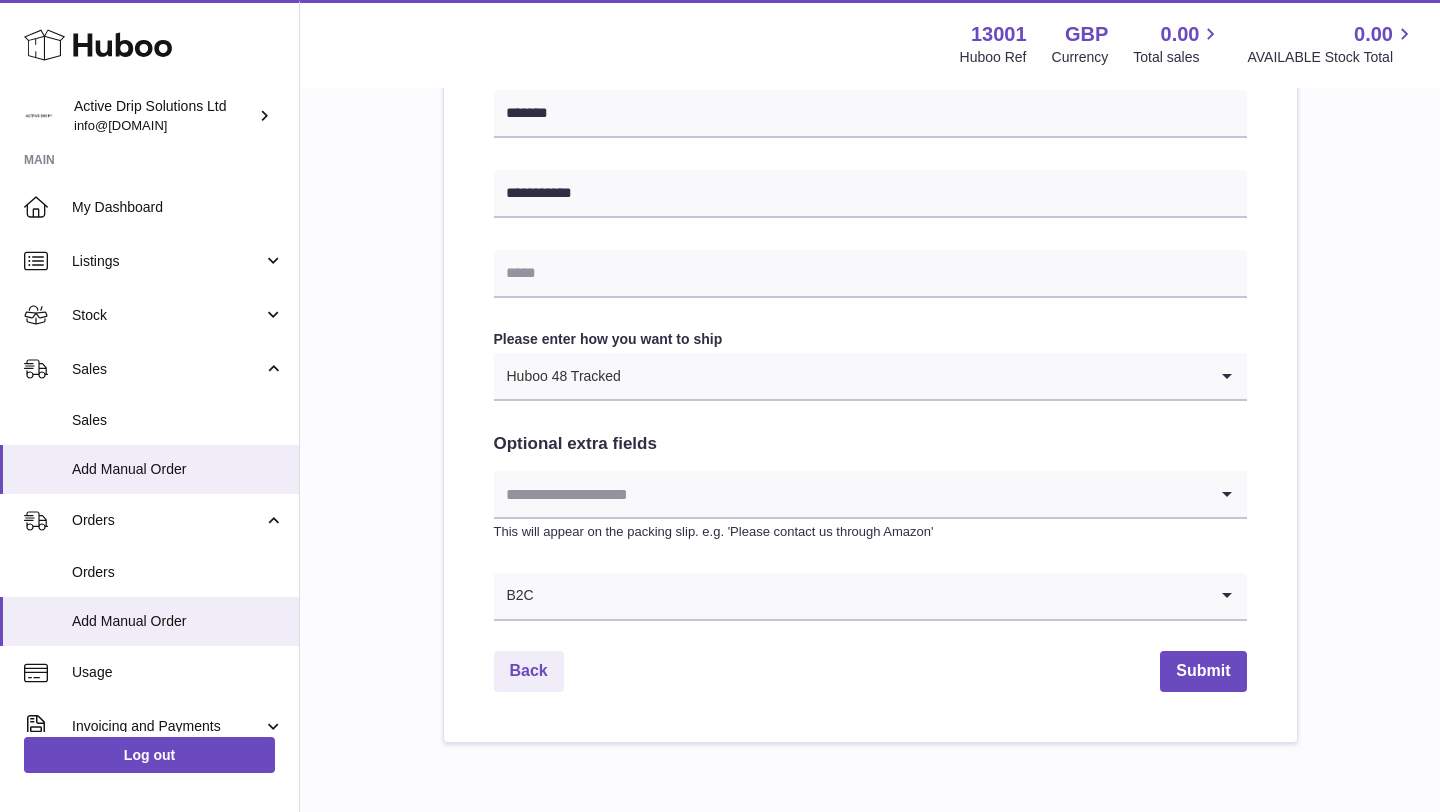 click at bounding box center (850, 494) 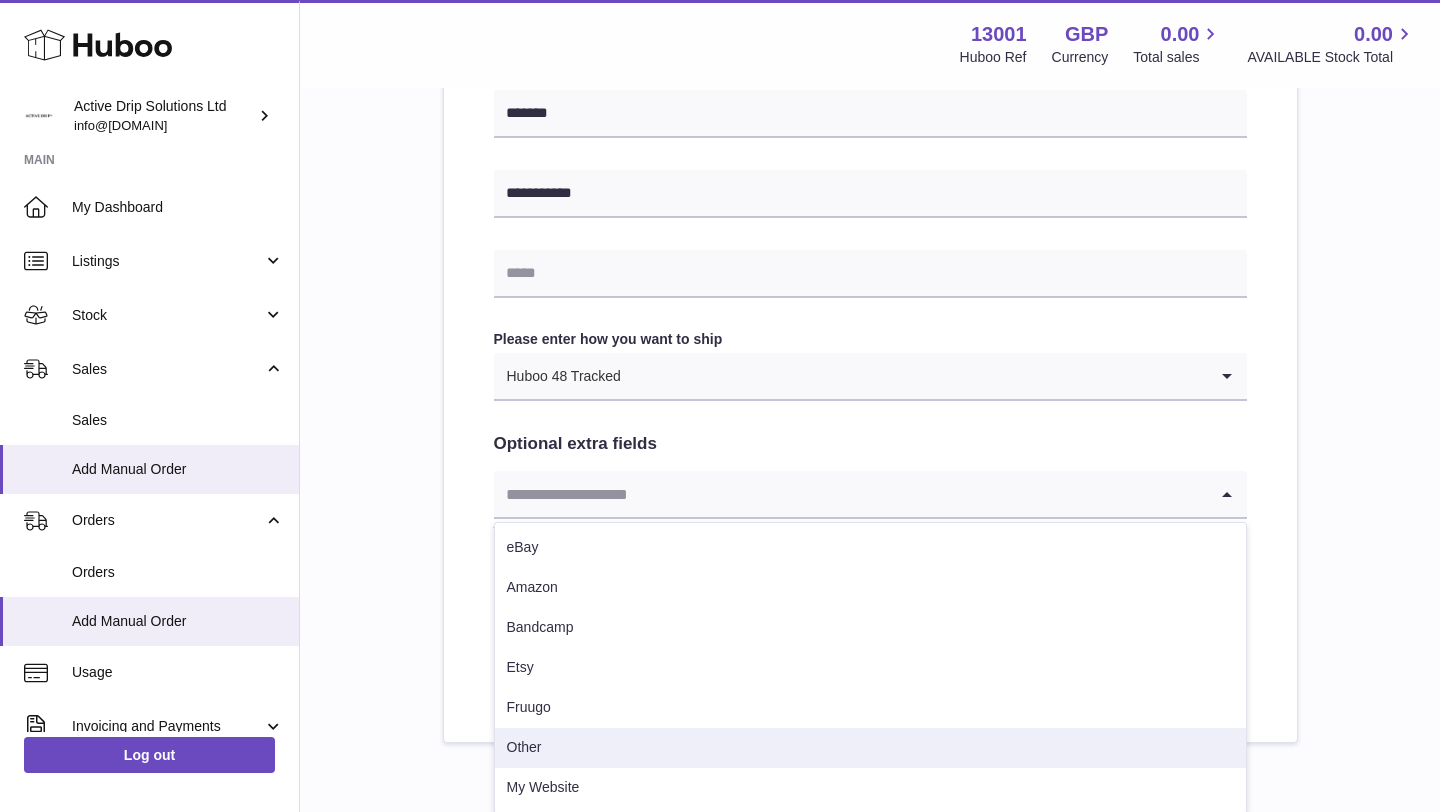 click on "Other" at bounding box center (870, 748) 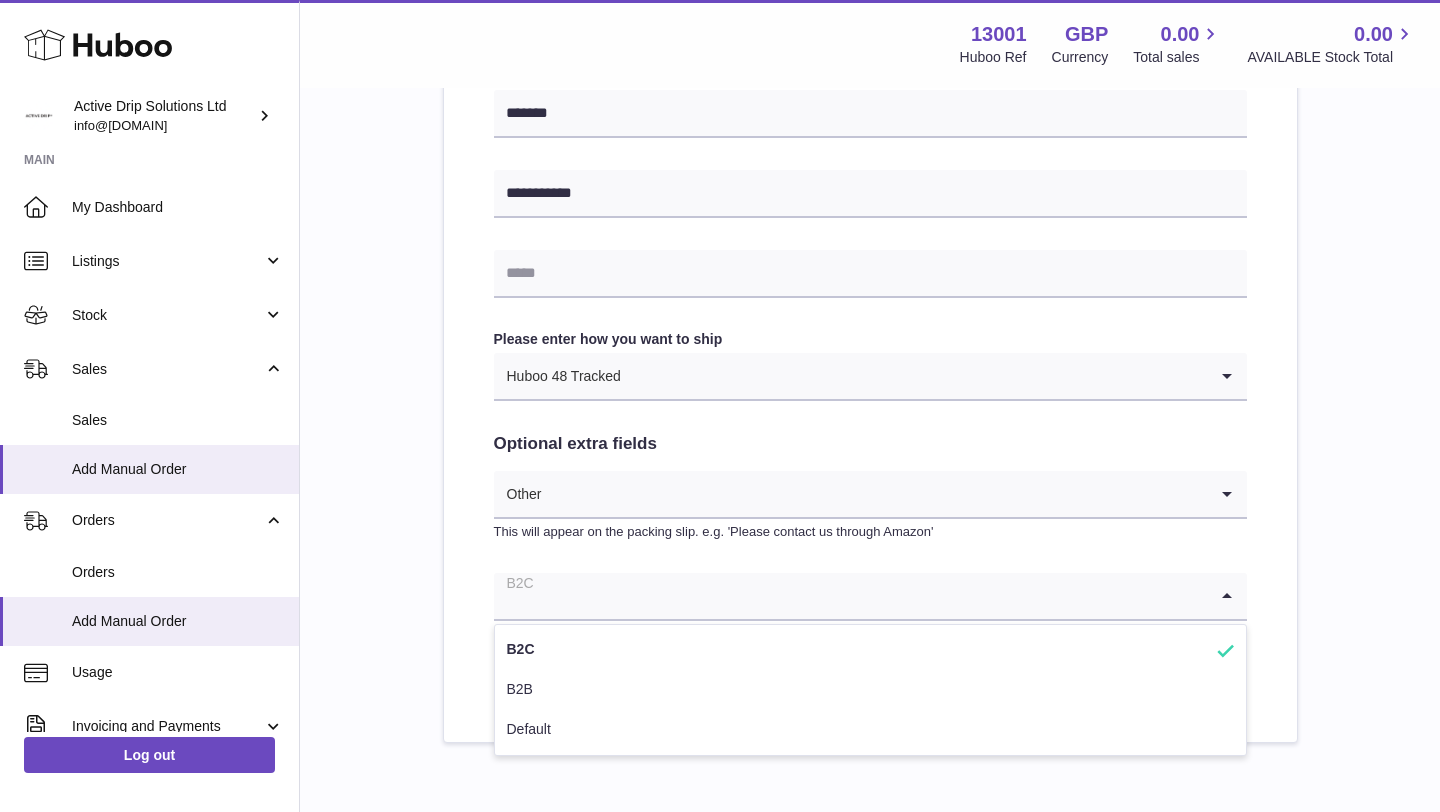 click at bounding box center (850, 596) 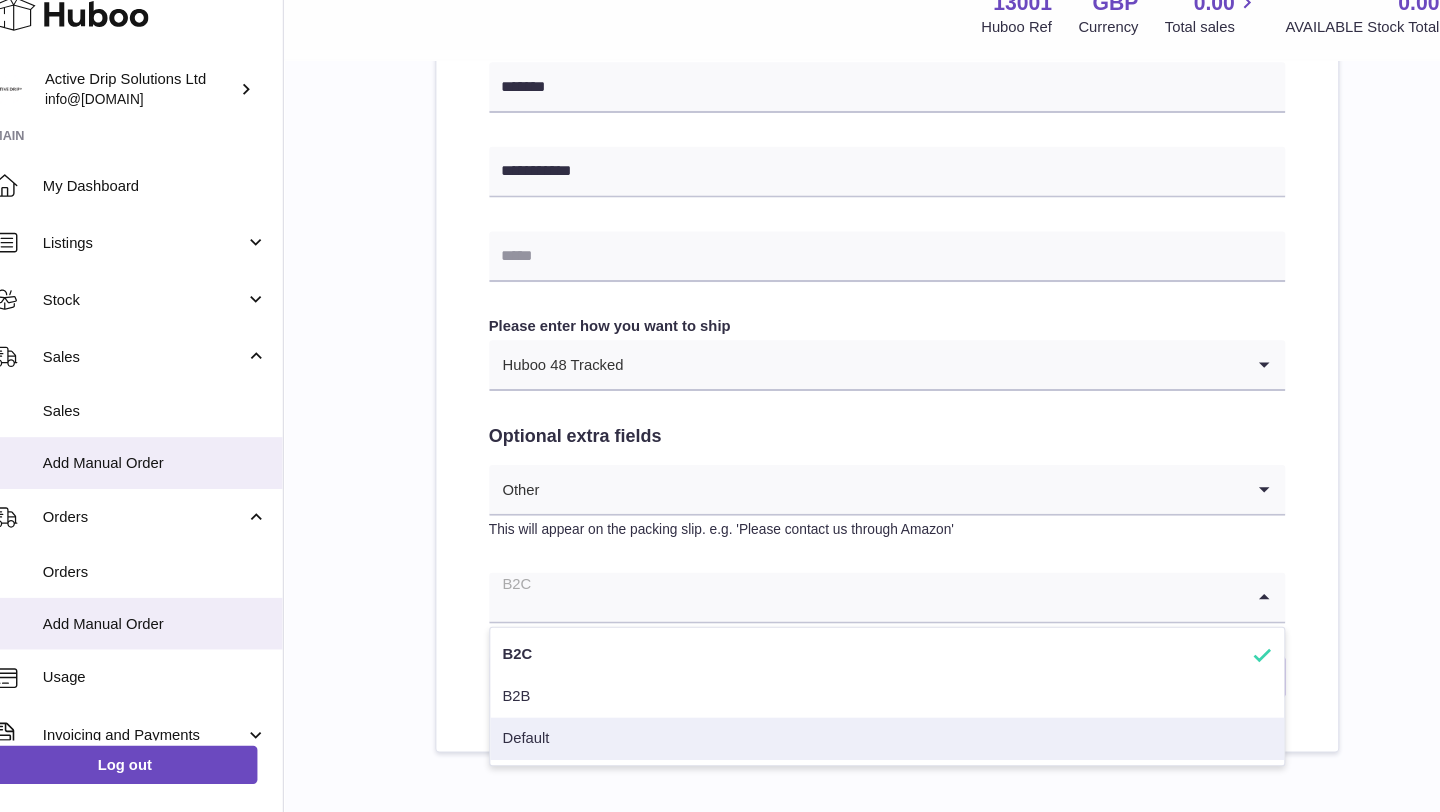 click on "Default" at bounding box center [870, 730] 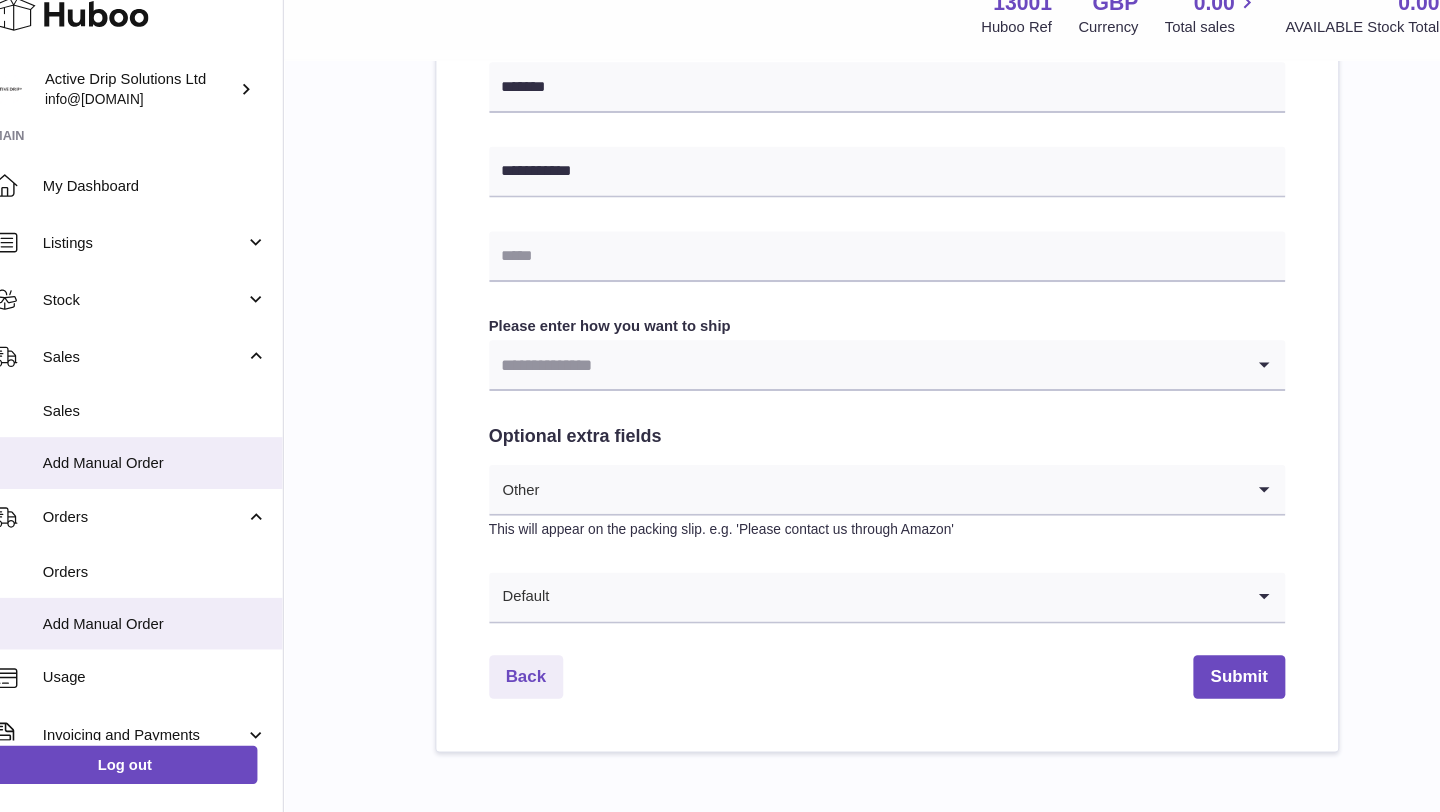 click at bounding box center (850, 376) 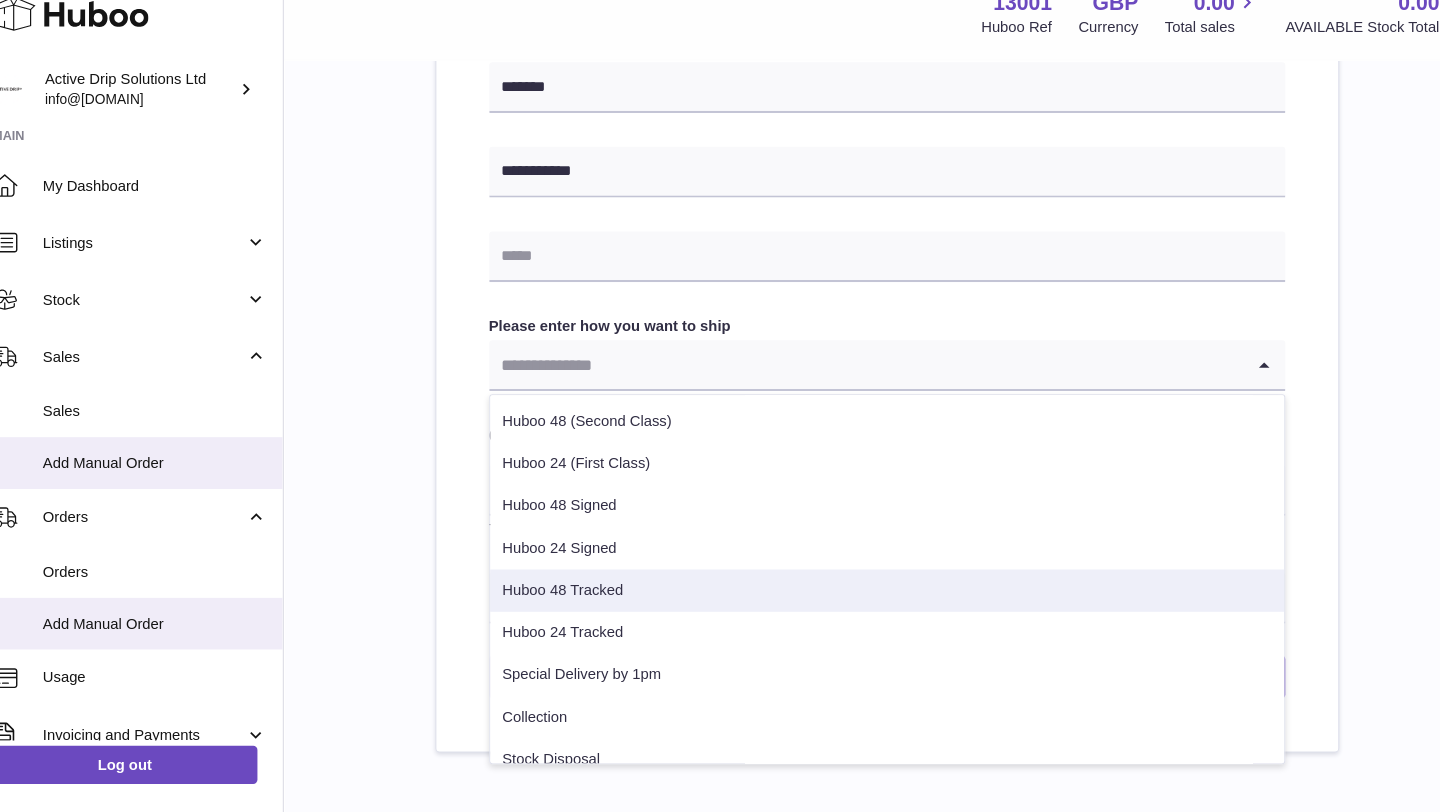 click on "Huboo 48 Tracked" at bounding box center (870, 590) 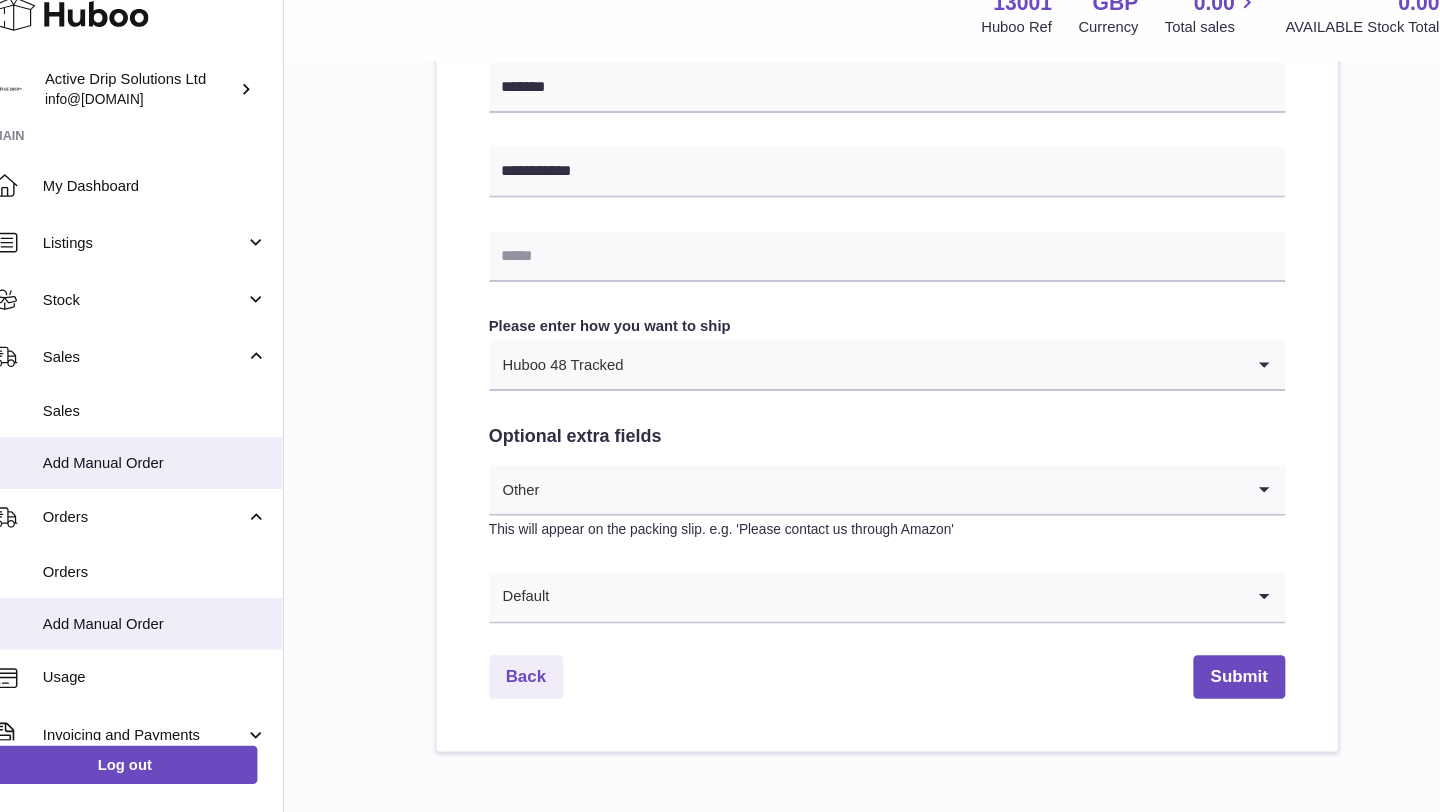 click on "**********" at bounding box center [870, 79] 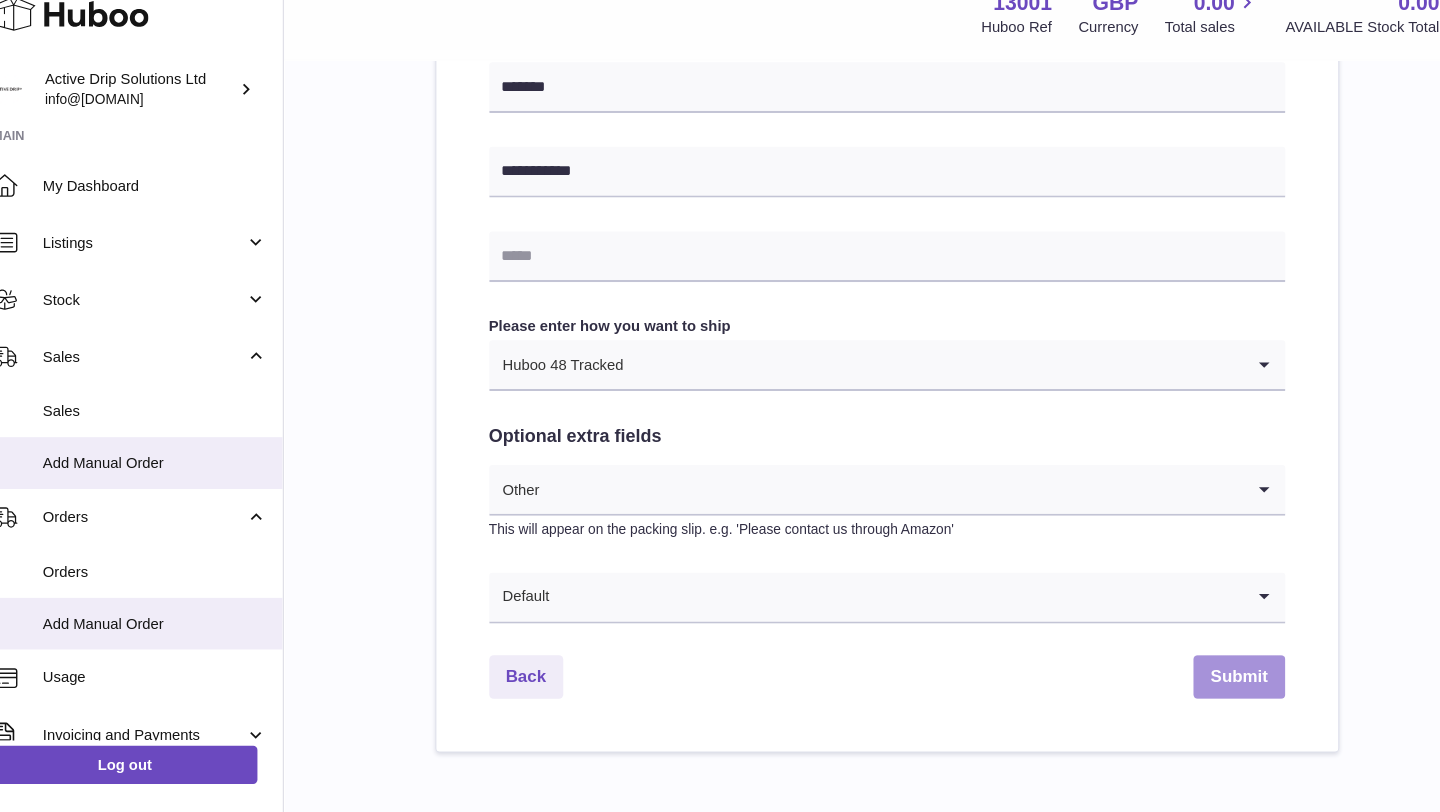 click on "Submit" at bounding box center [1203, 671] 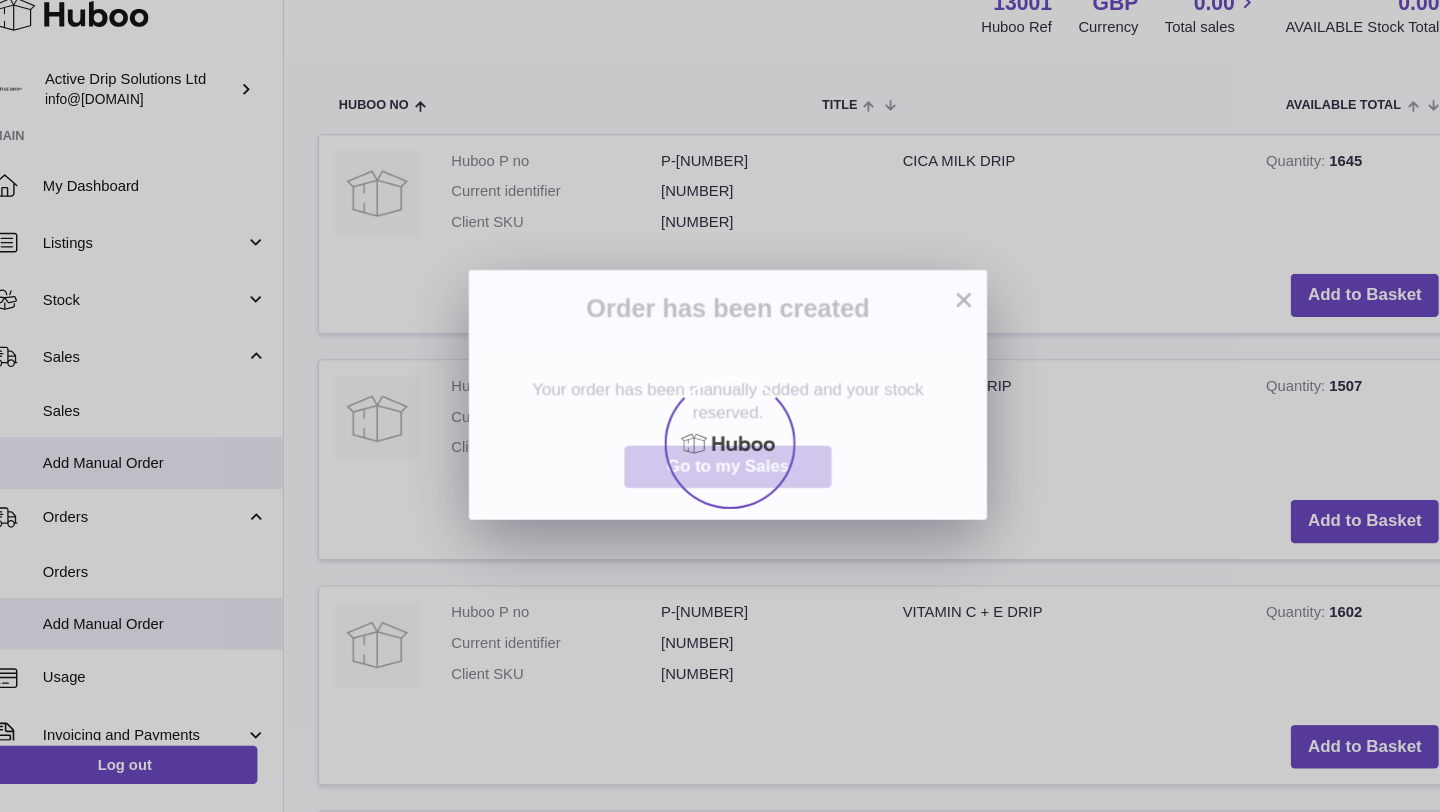 scroll, scrollTop: 0, scrollLeft: 0, axis: both 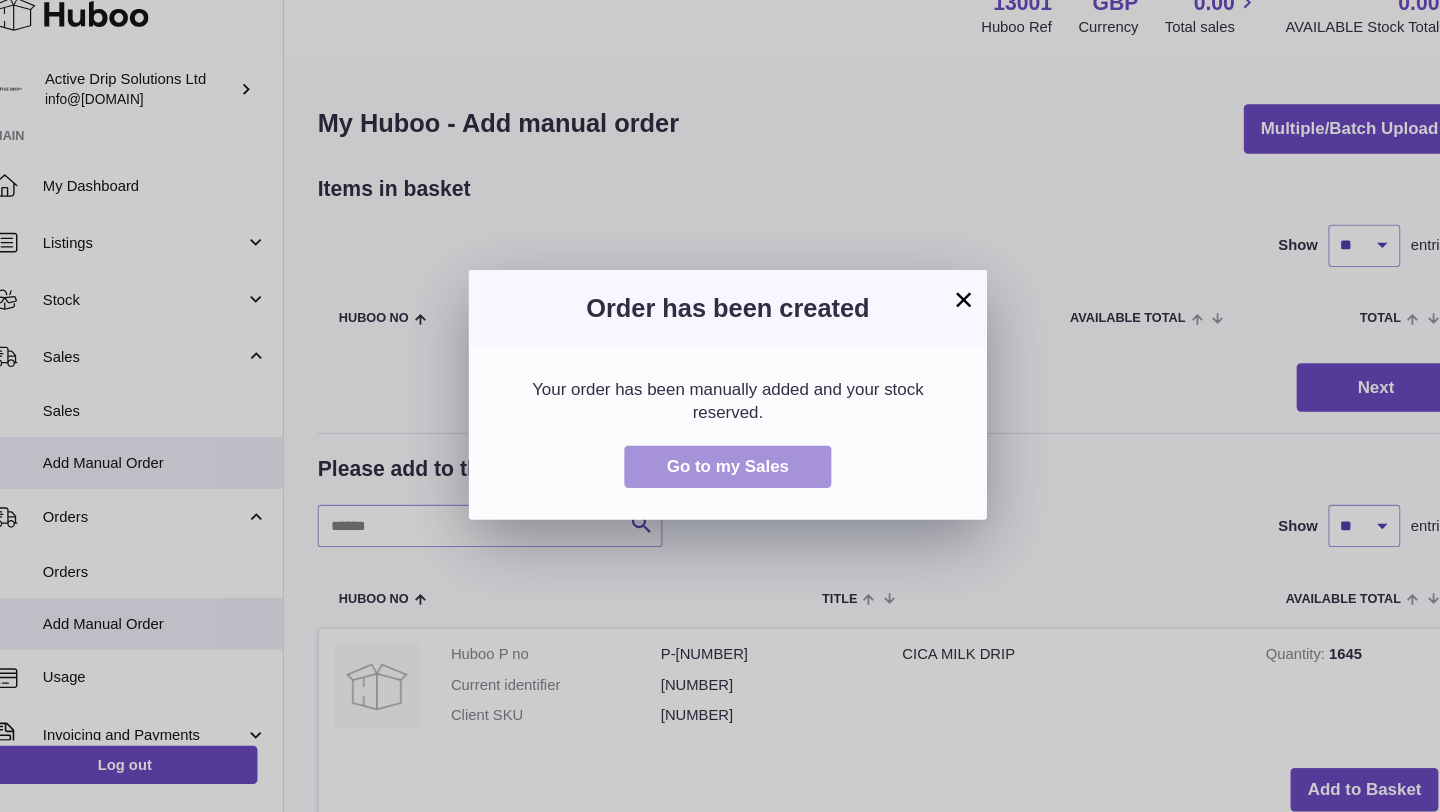 click on "Go to my Sales" at bounding box center (720, 473) 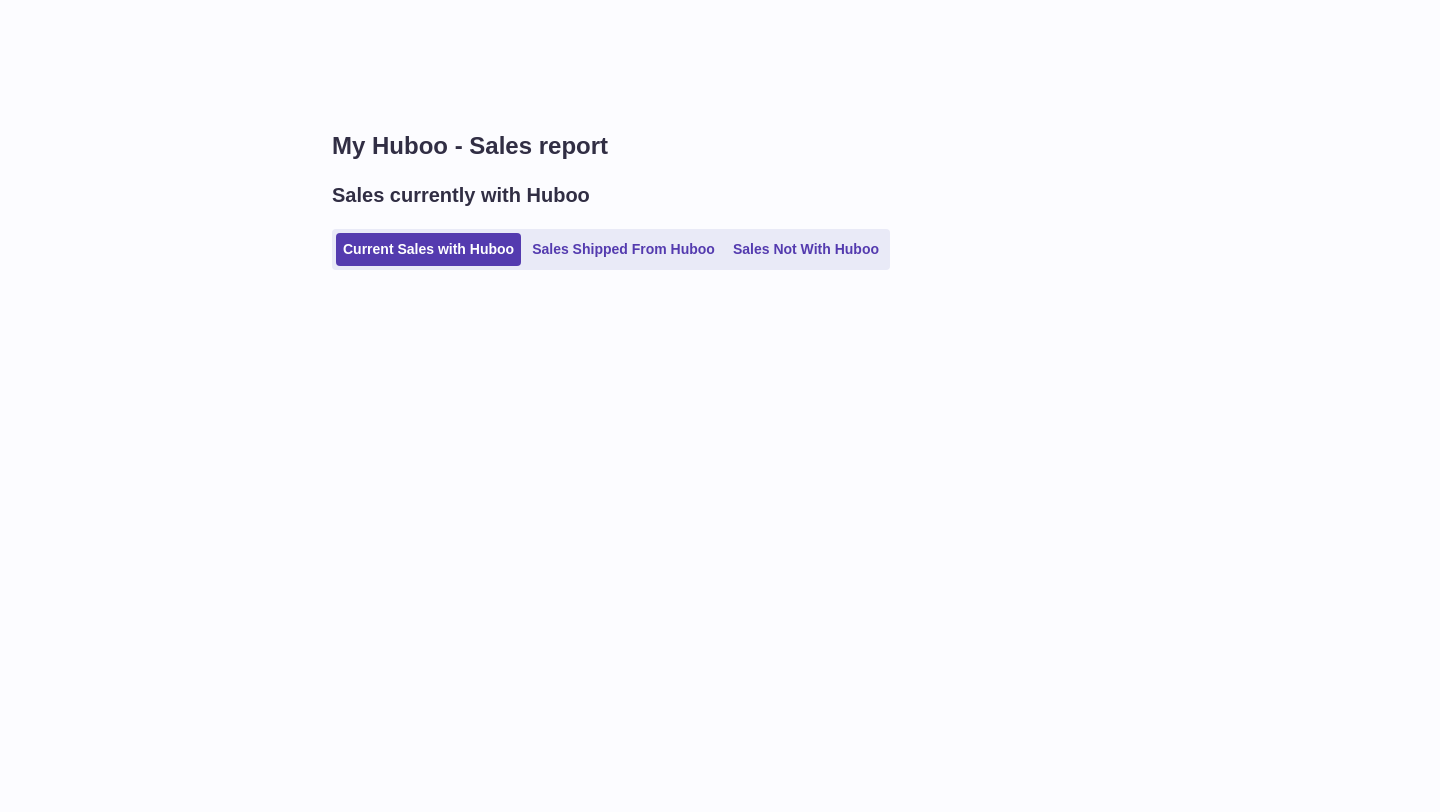scroll, scrollTop: 0, scrollLeft: 0, axis: both 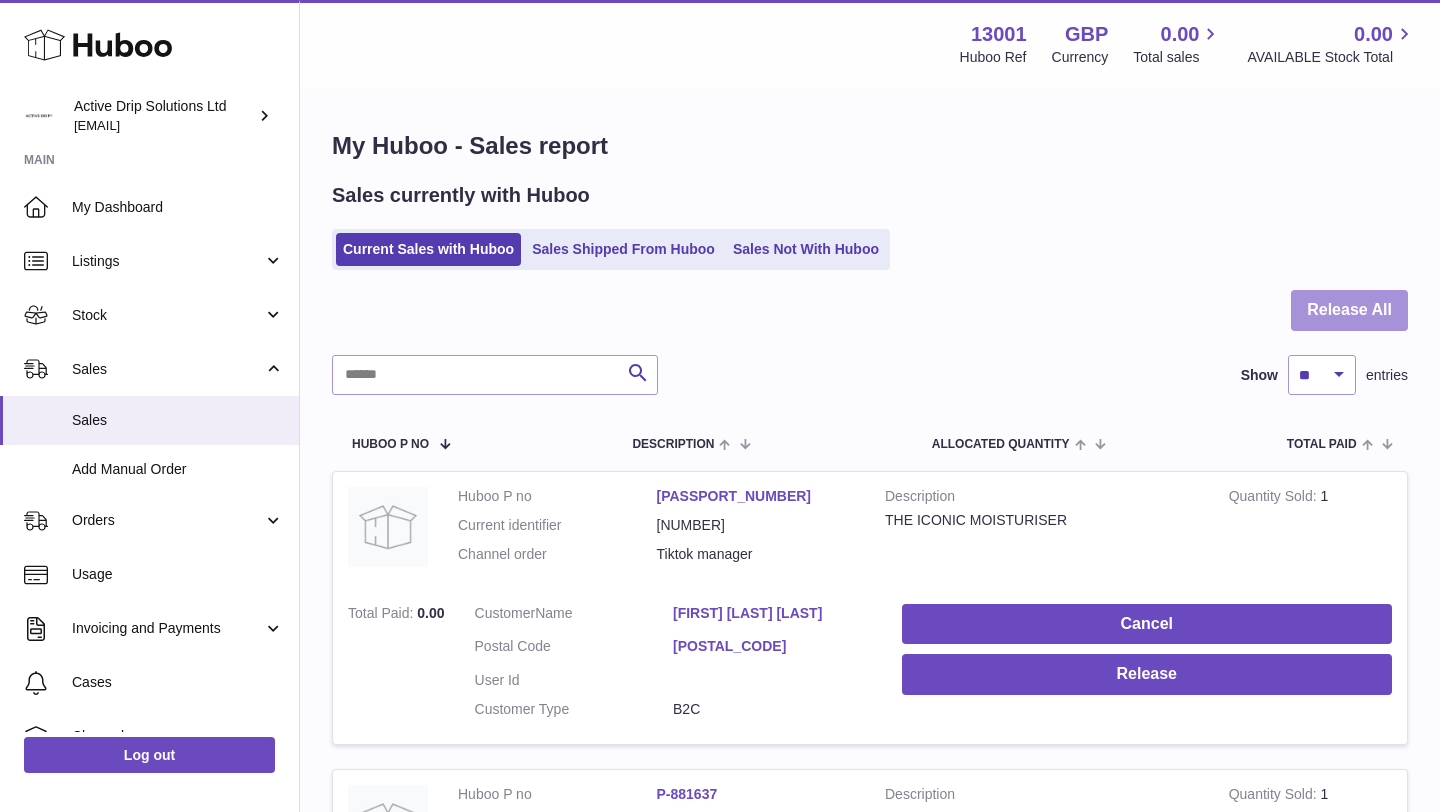 click on "Release All" at bounding box center [1349, 310] 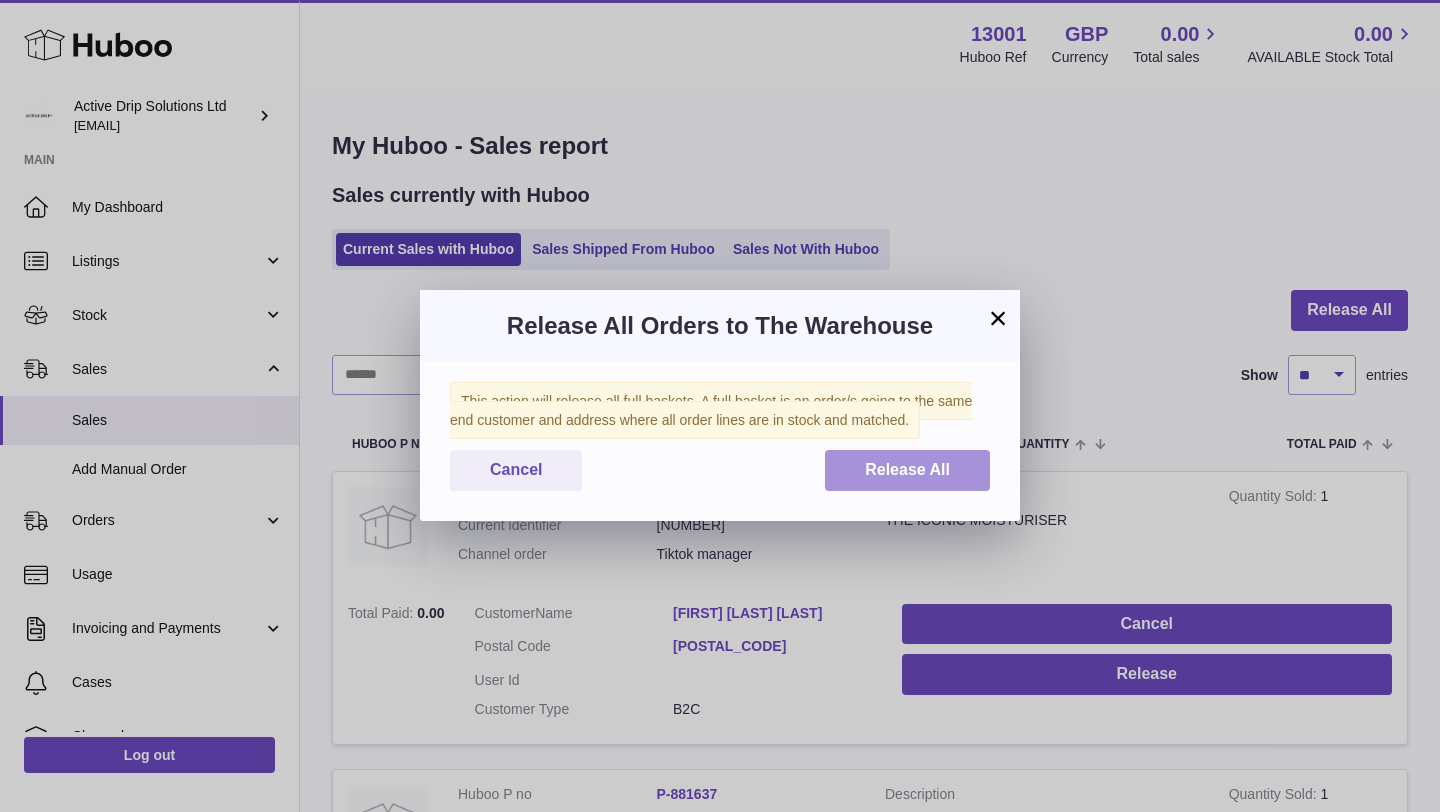 click on "Release All" at bounding box center [907, 470] 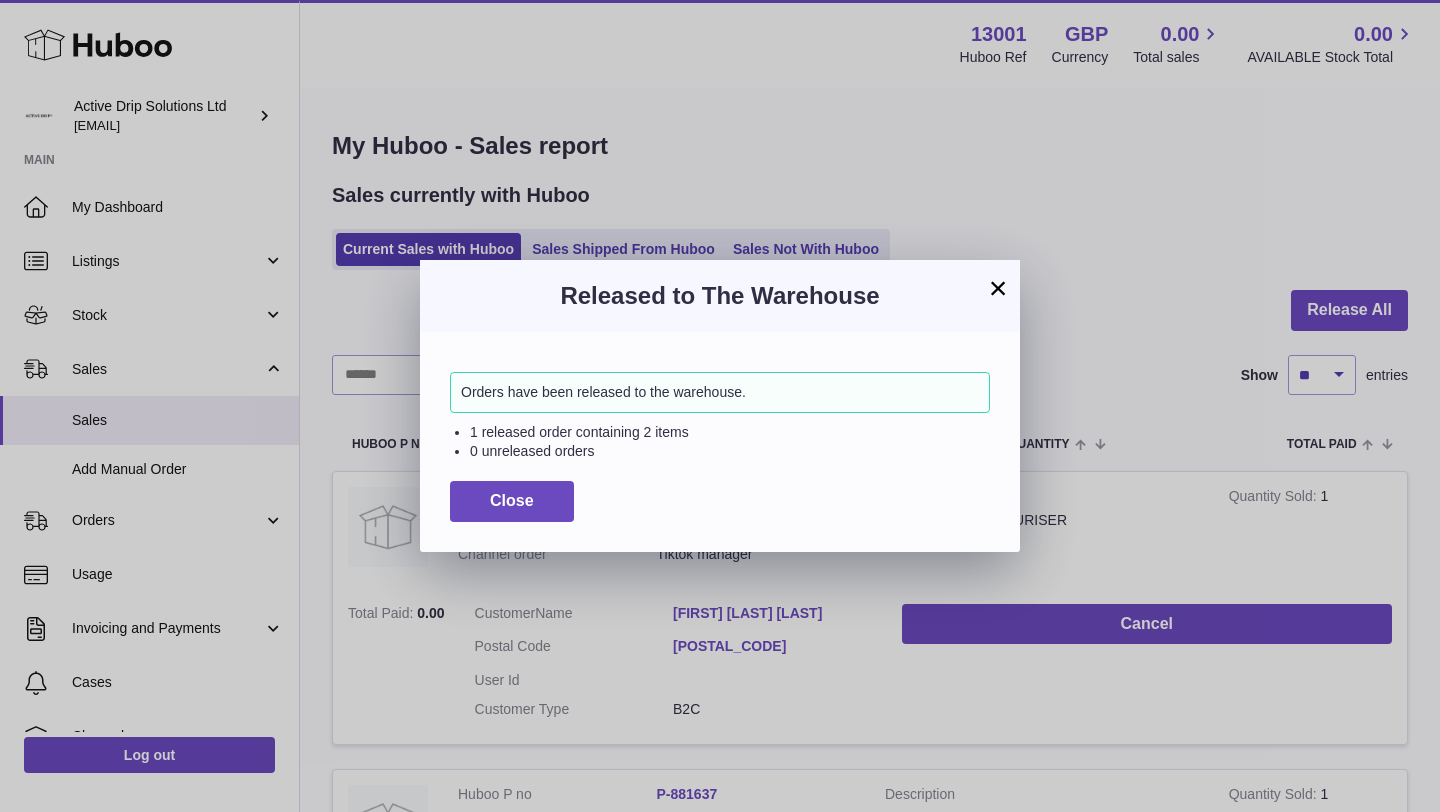 click on "×" at bounding box center (998, 288) 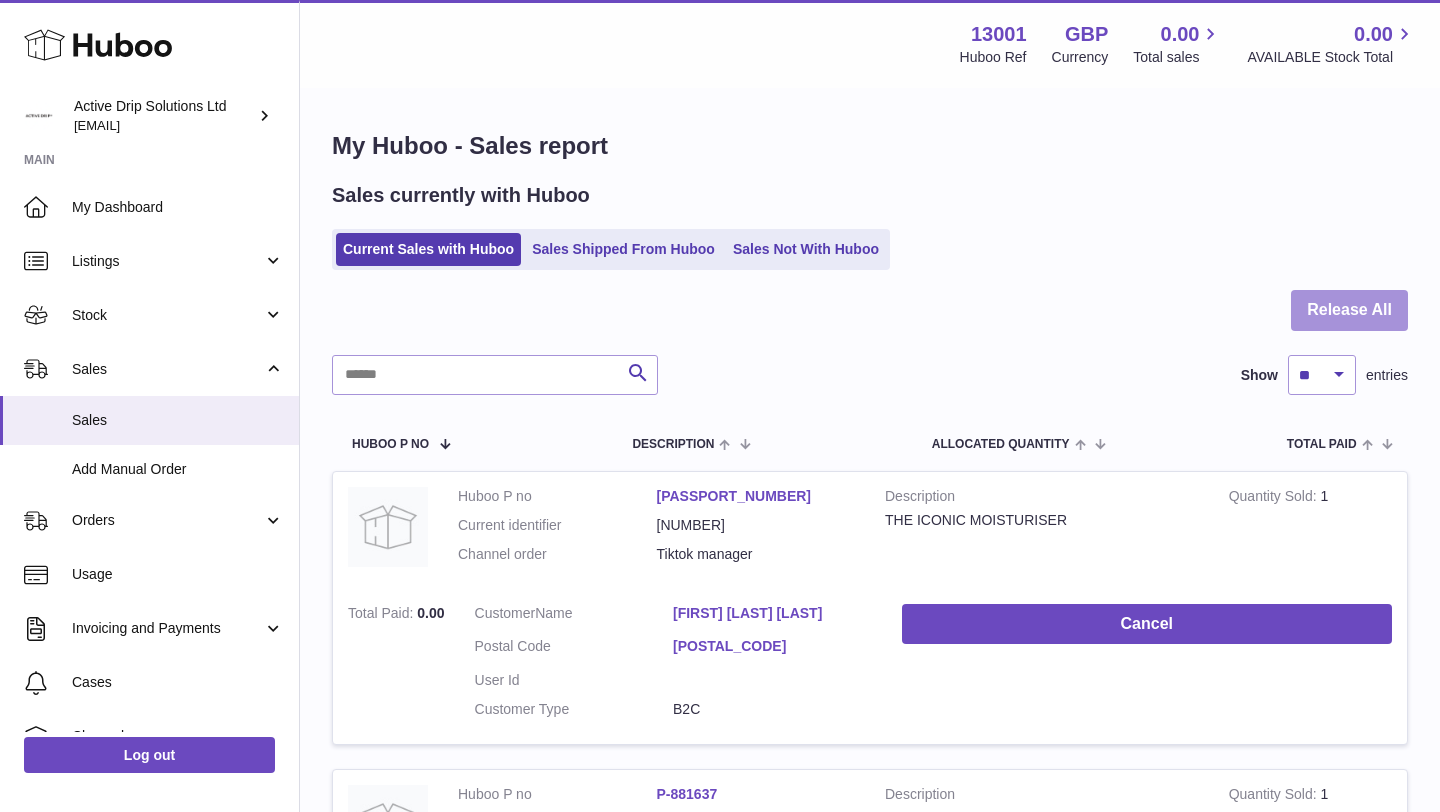 click on "Release All" at bounding box center (1349, 310) 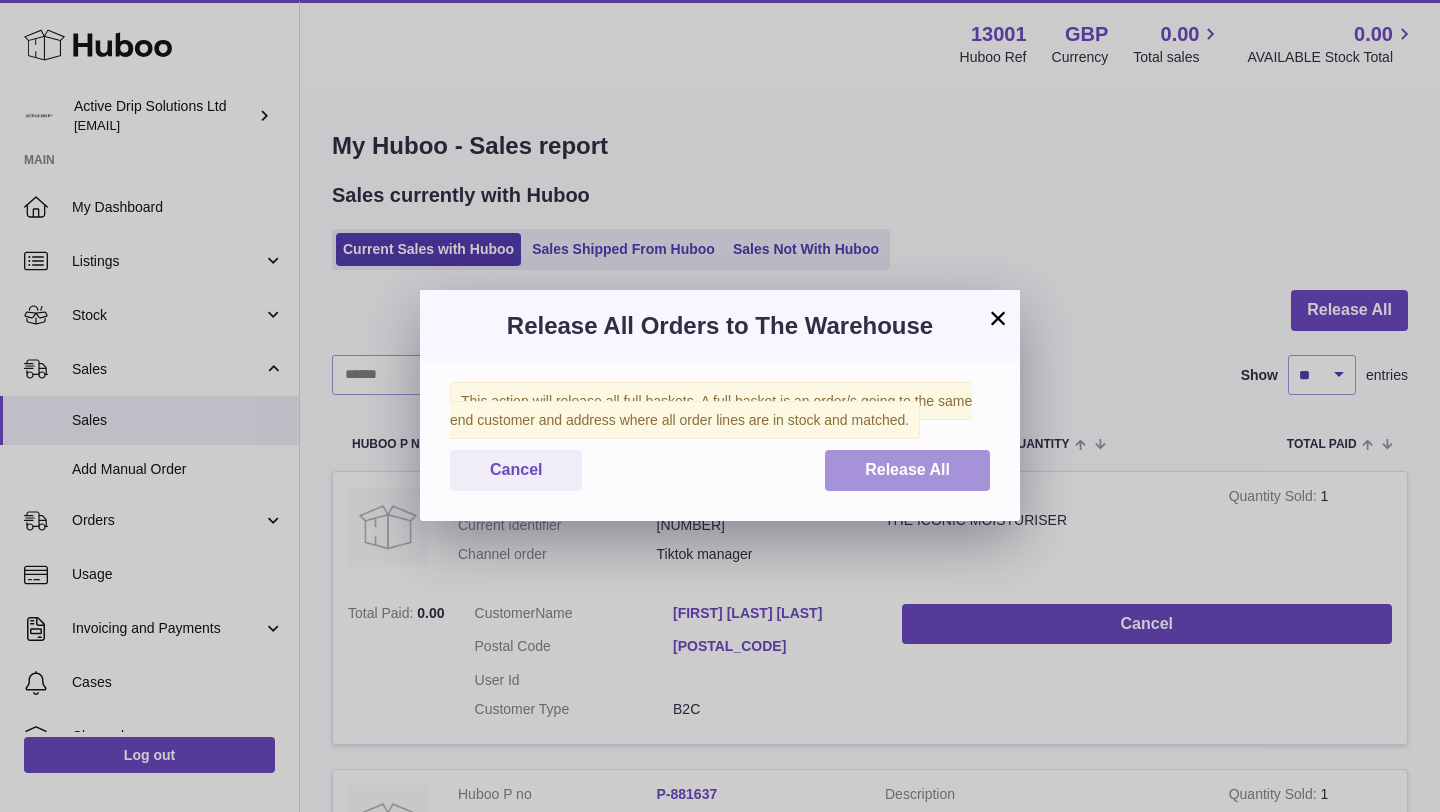 click on "Release All" at bounding box center (907, 470) 